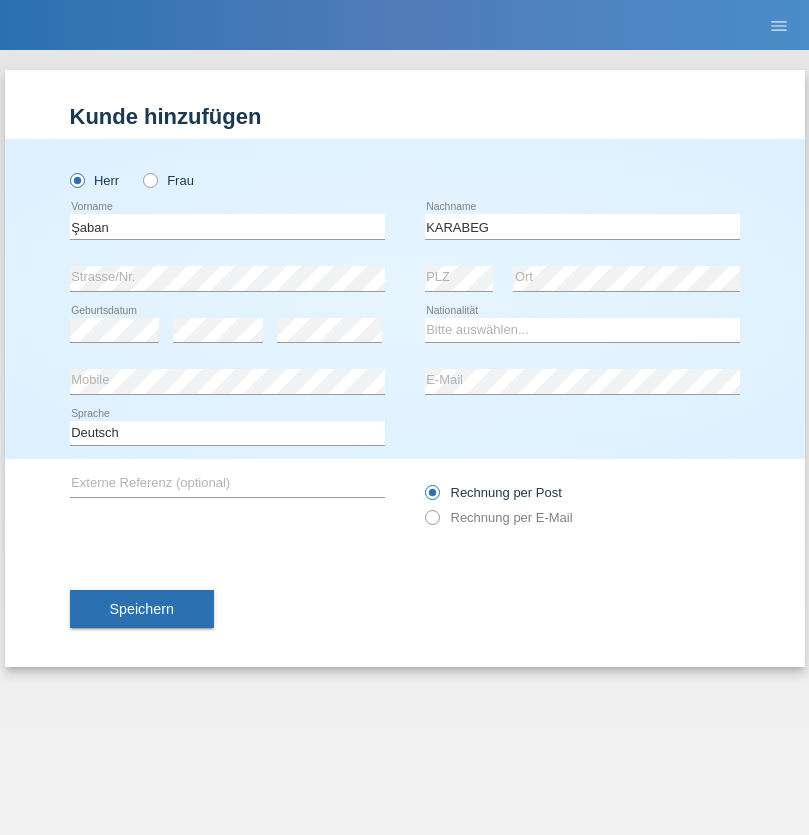 scroll, scrollTop: 0, scrollLeft: 0, axis: both 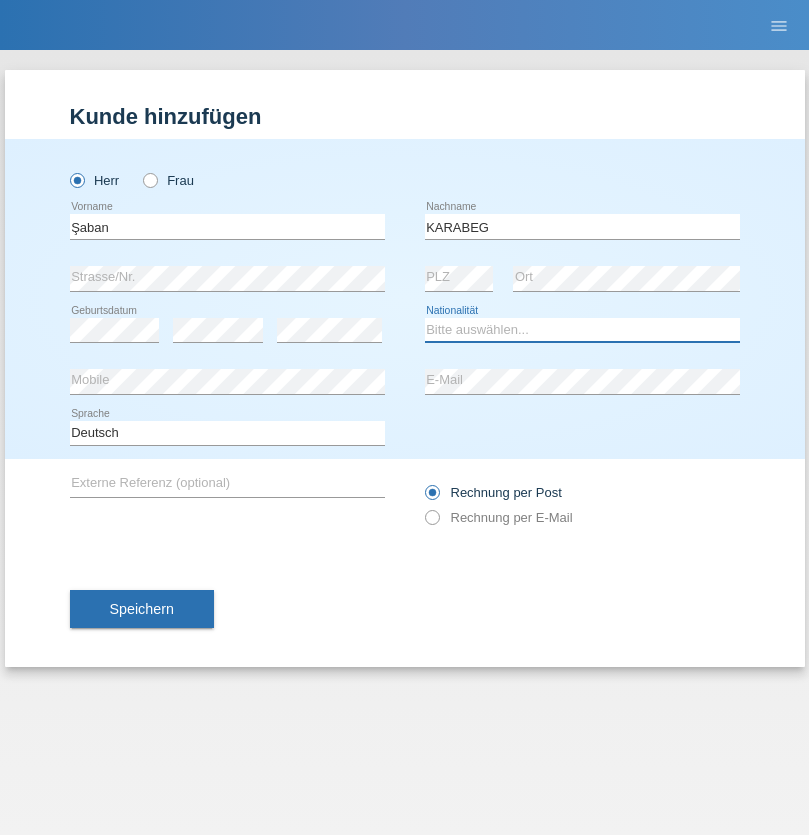 select on "TR" 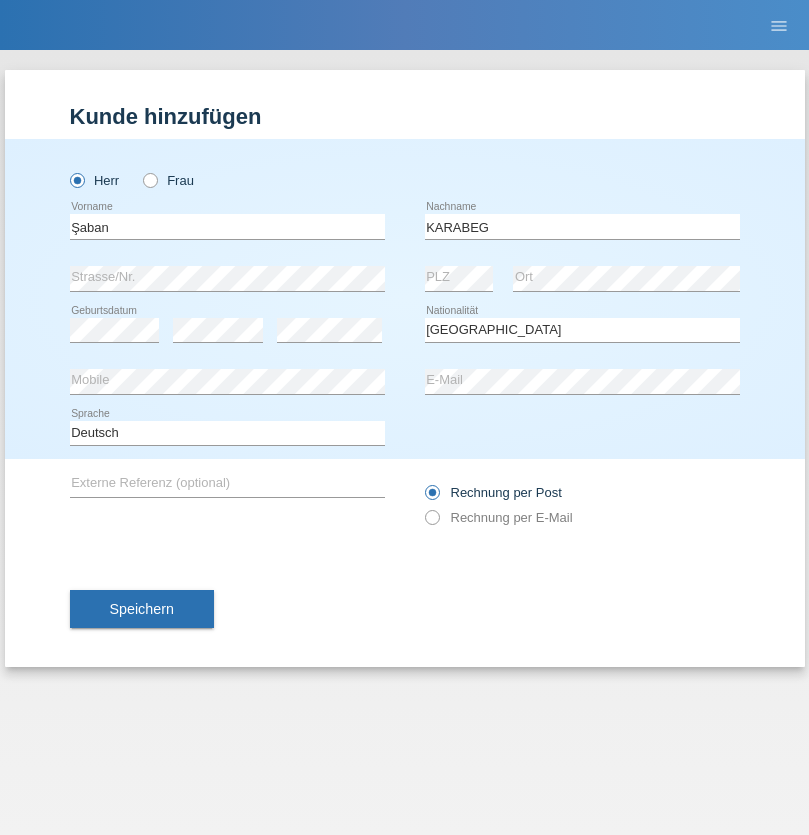 select on "C" 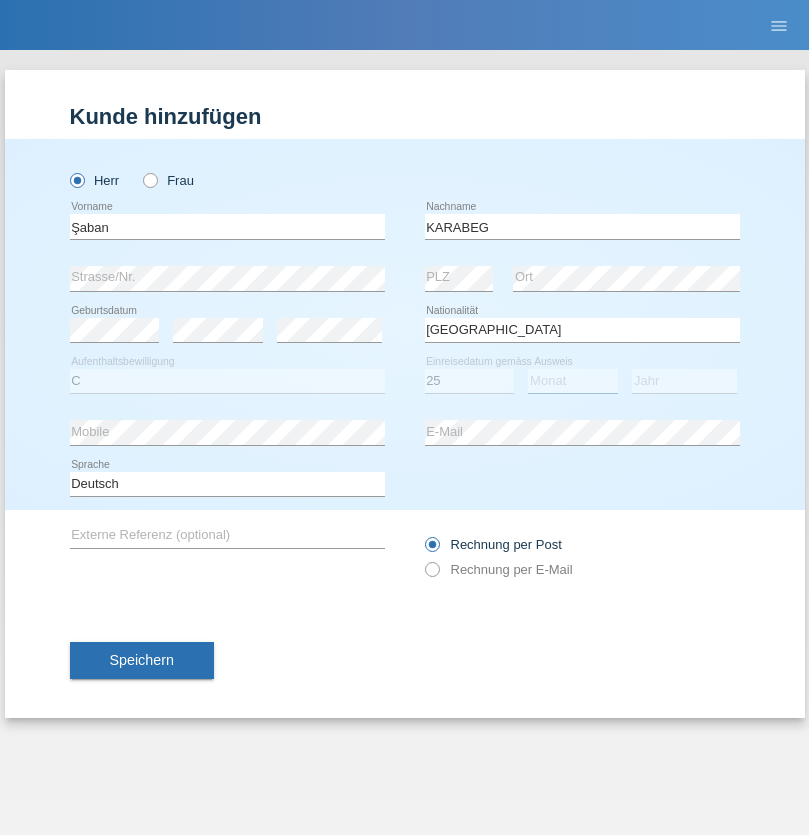 select on "09" 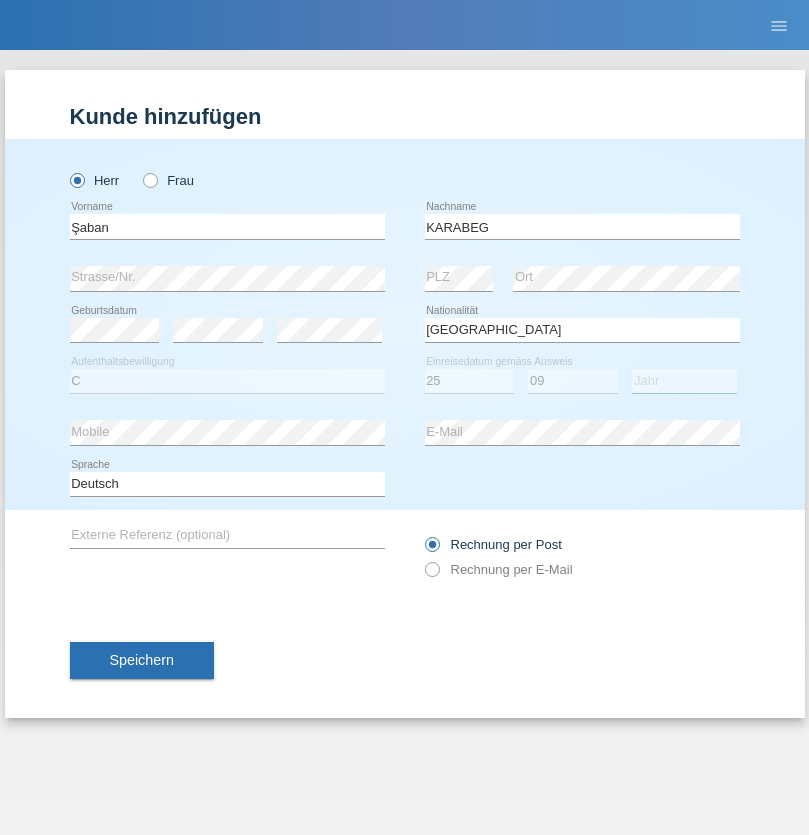 select on "2021" 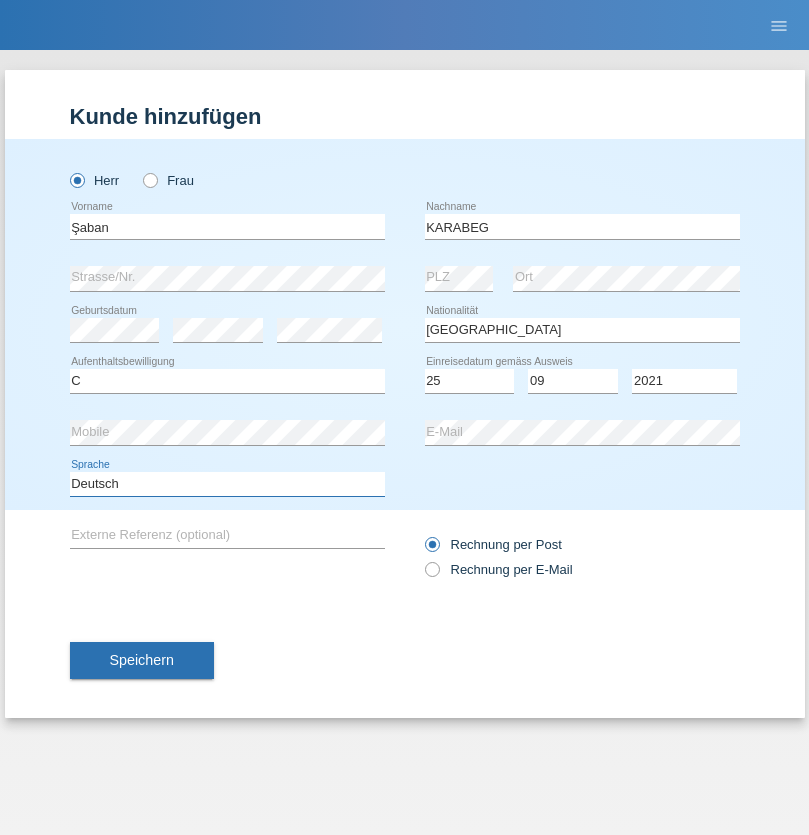 select on "en" 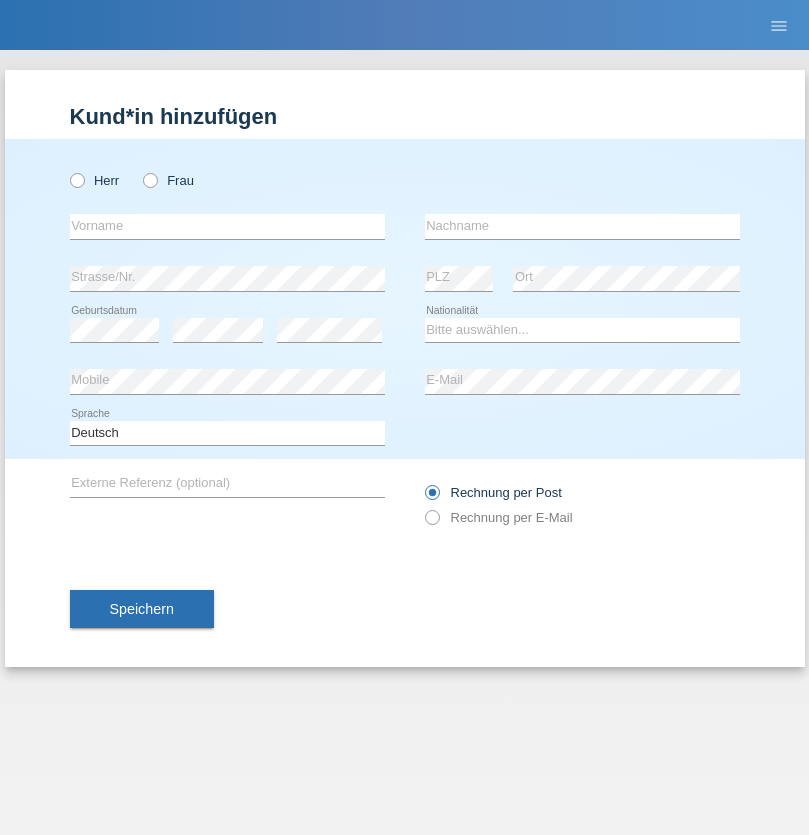 scroll, scrollTop: 0, scrollLeft: 0, axis: both 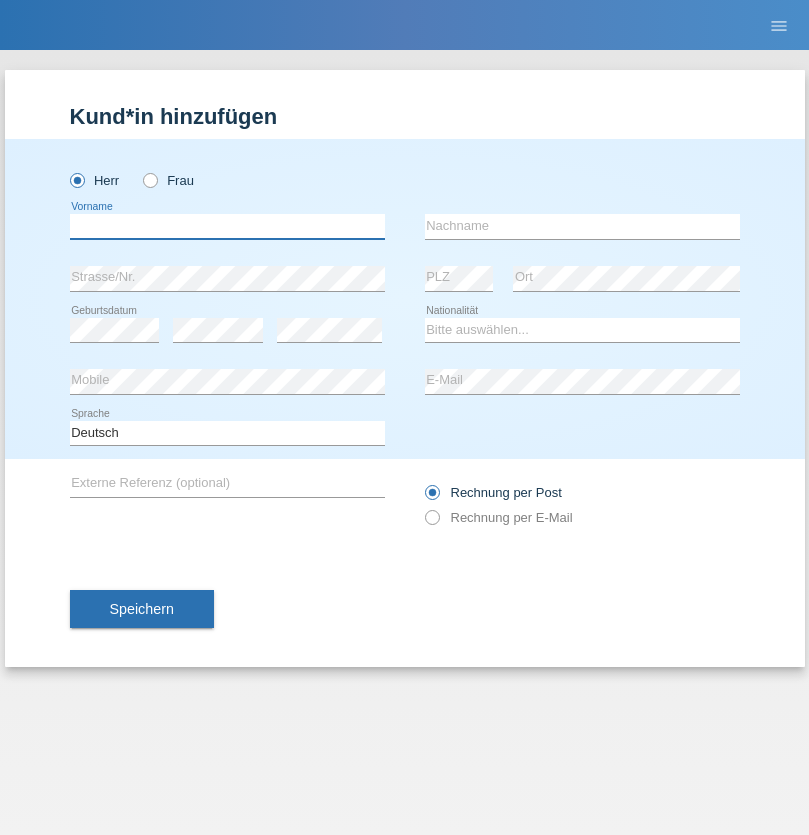 click at bounding box center [227, 226] 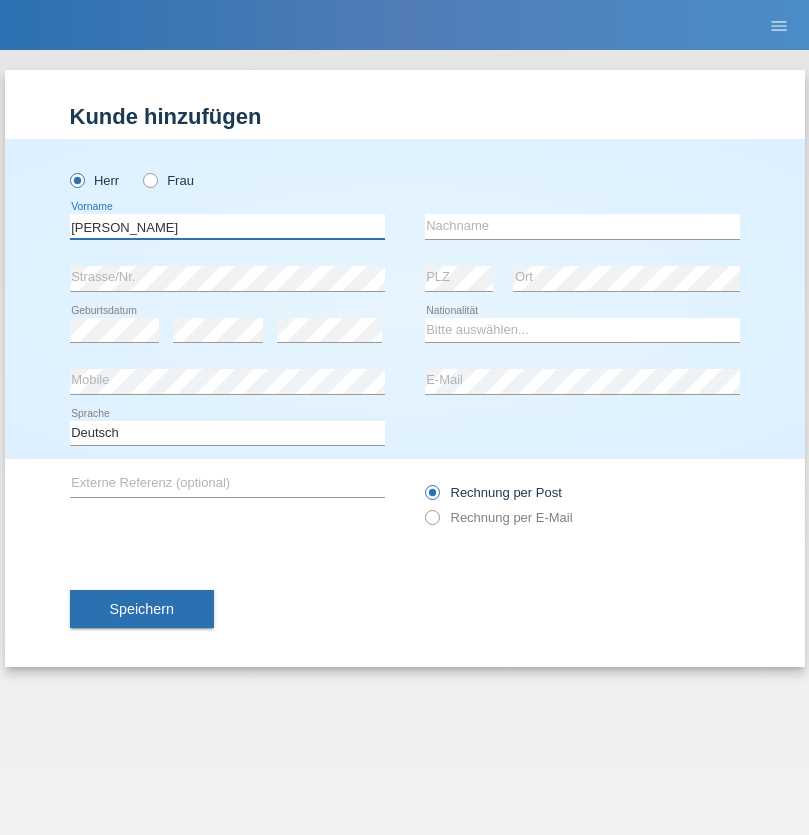 type on "Janior francisco" 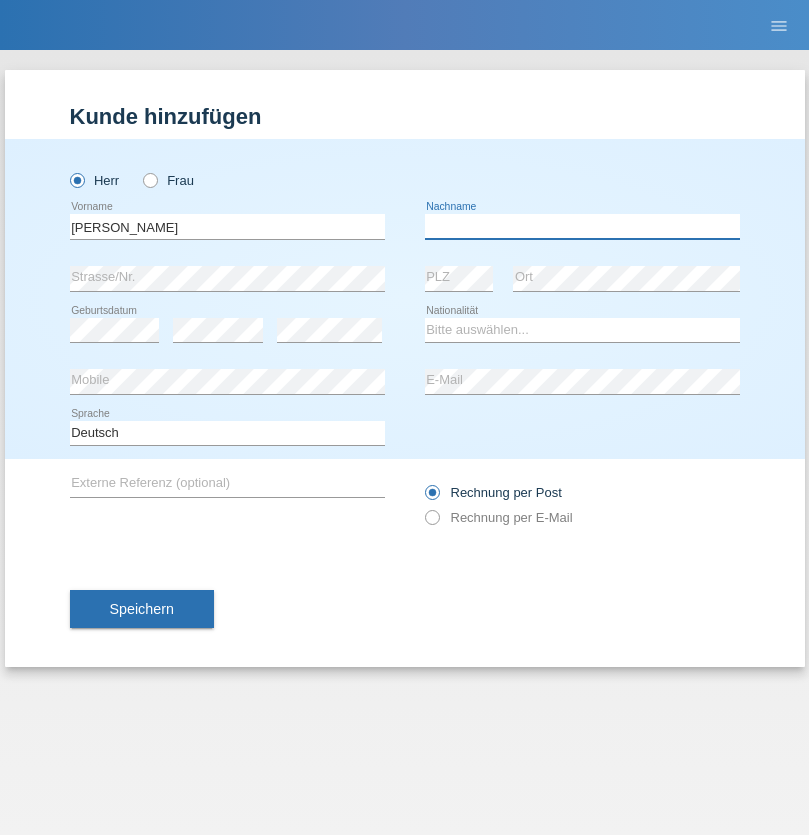 click at bounding box center (582, 226) 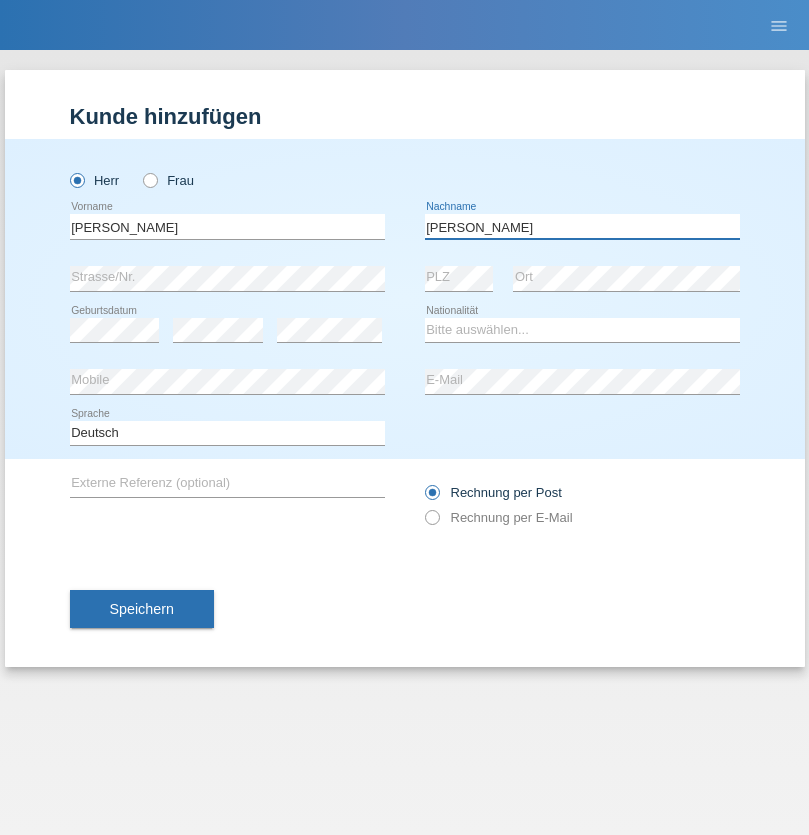 type on "Romero romero" 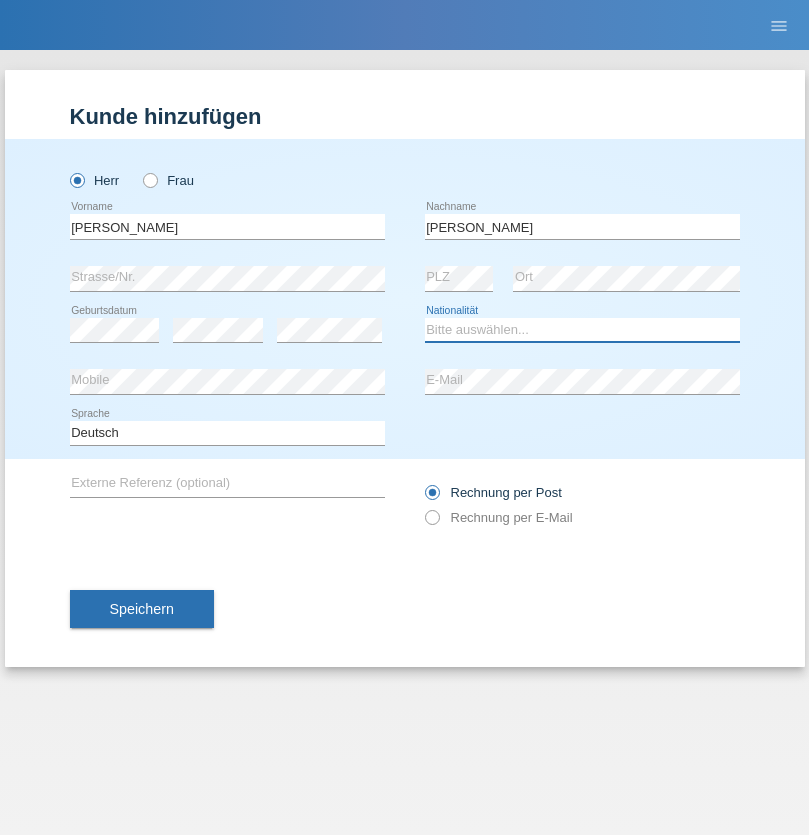 select on "AO" 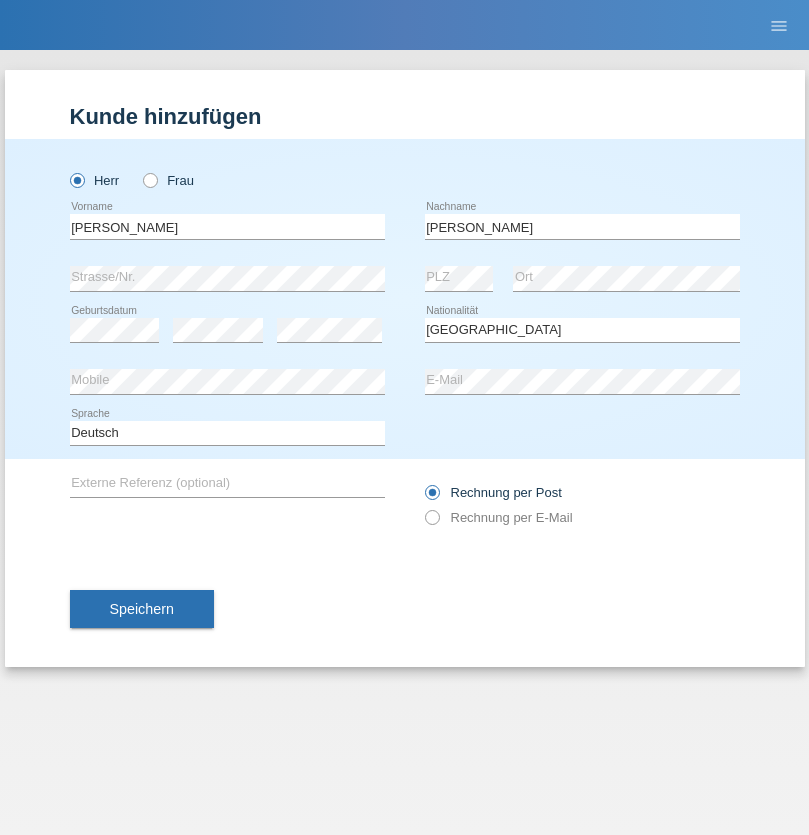 select on "C" 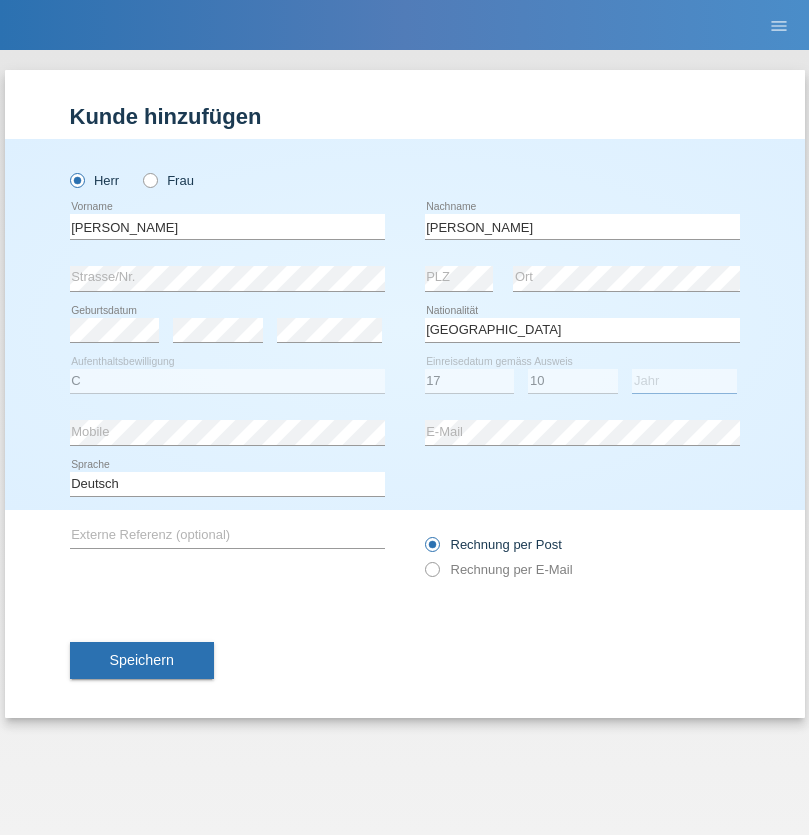 select on "2021" 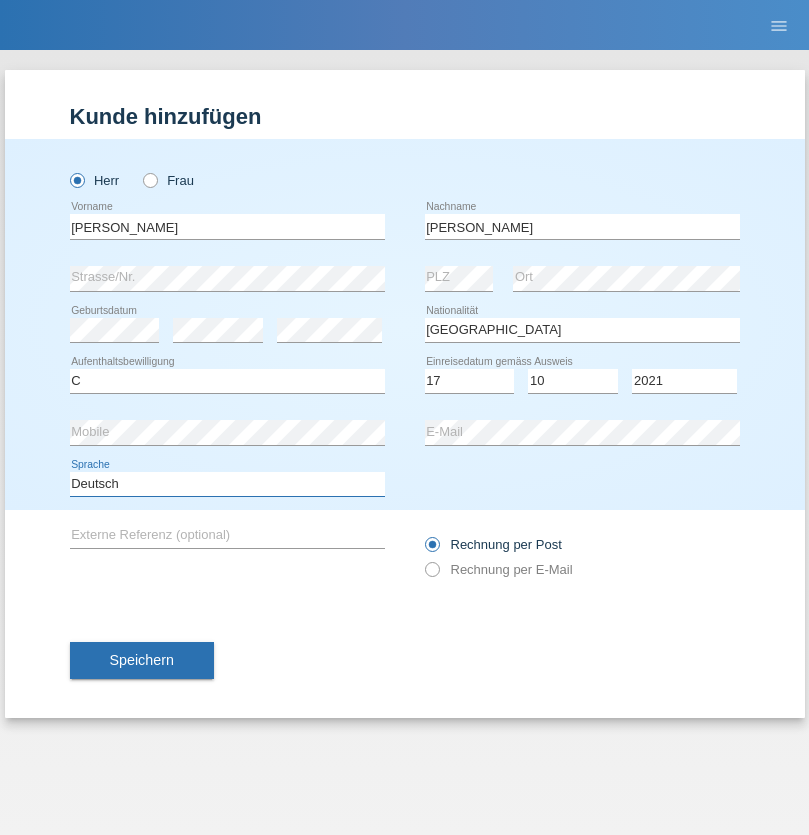 select on "en" 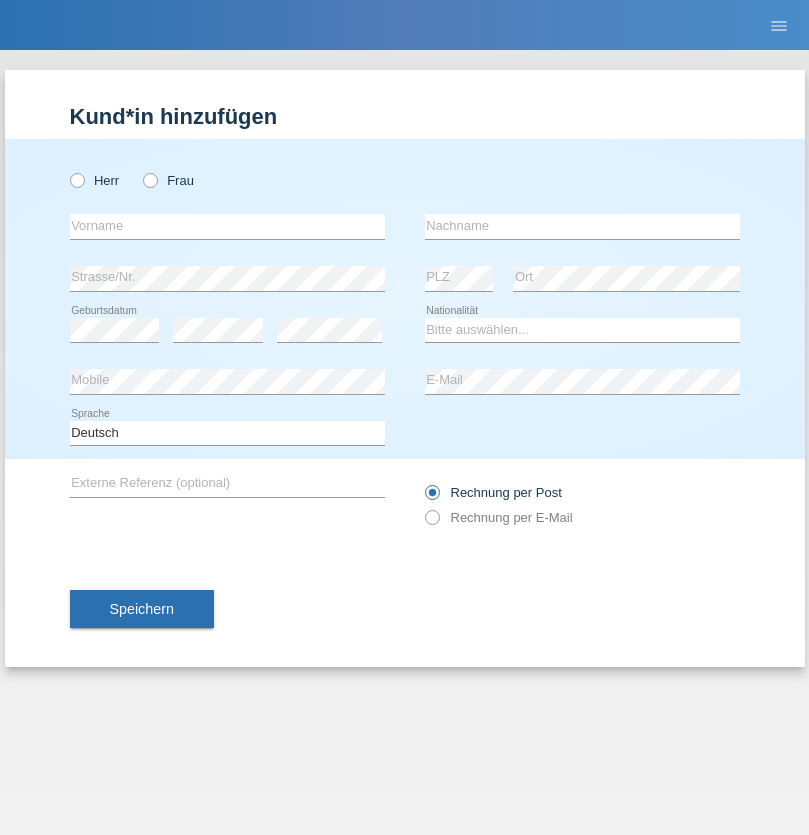 scroll, scrollTop: 0, scrollLeft: 0, axis: both 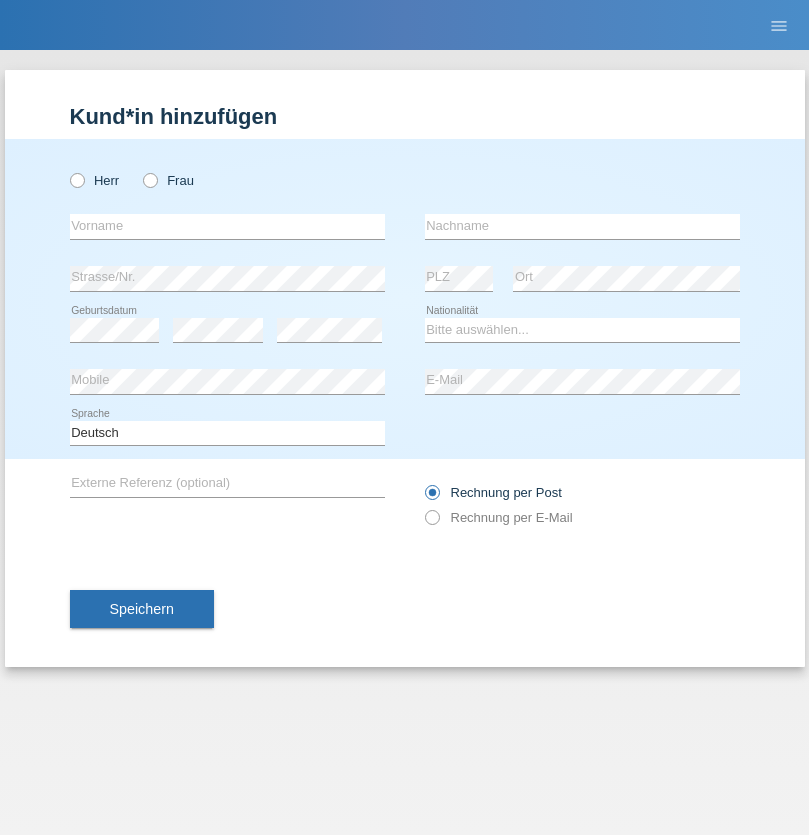 radio on "true" 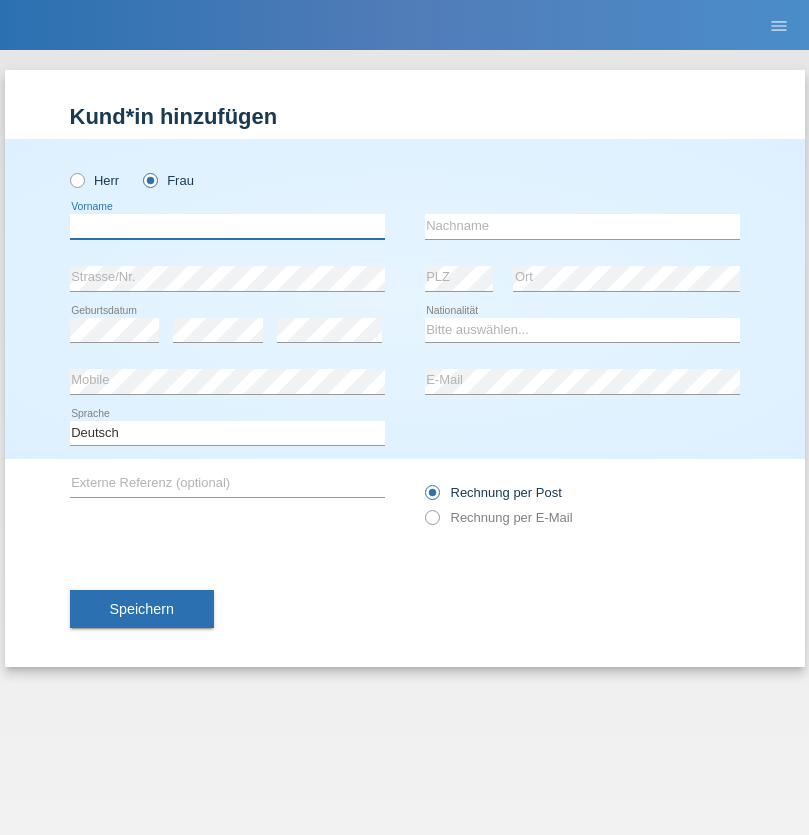 click at bounding box center (227, 226) 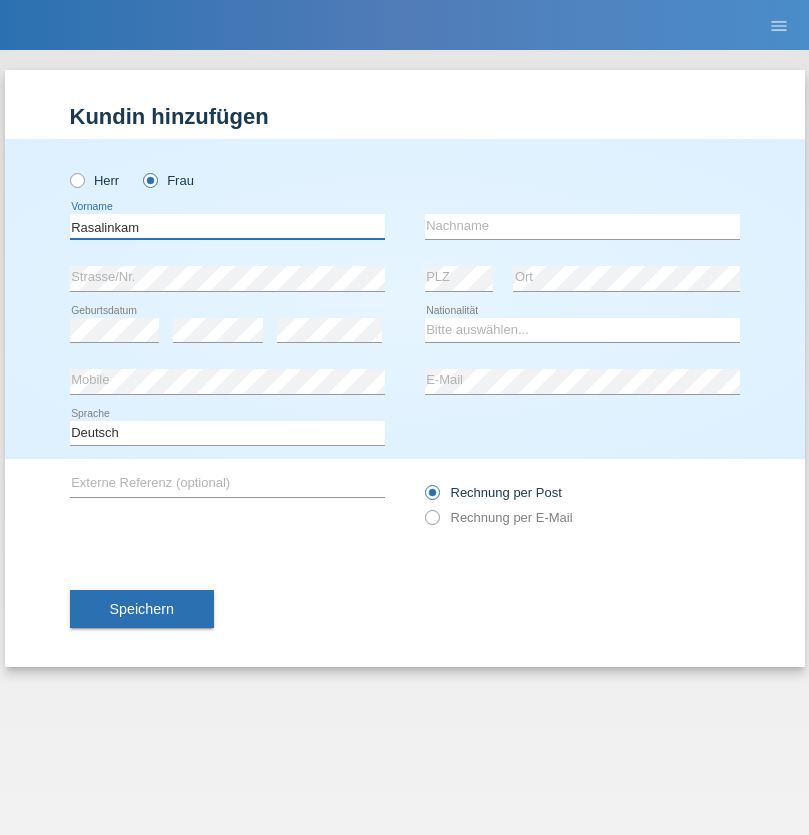 type on "Rasalinkam" 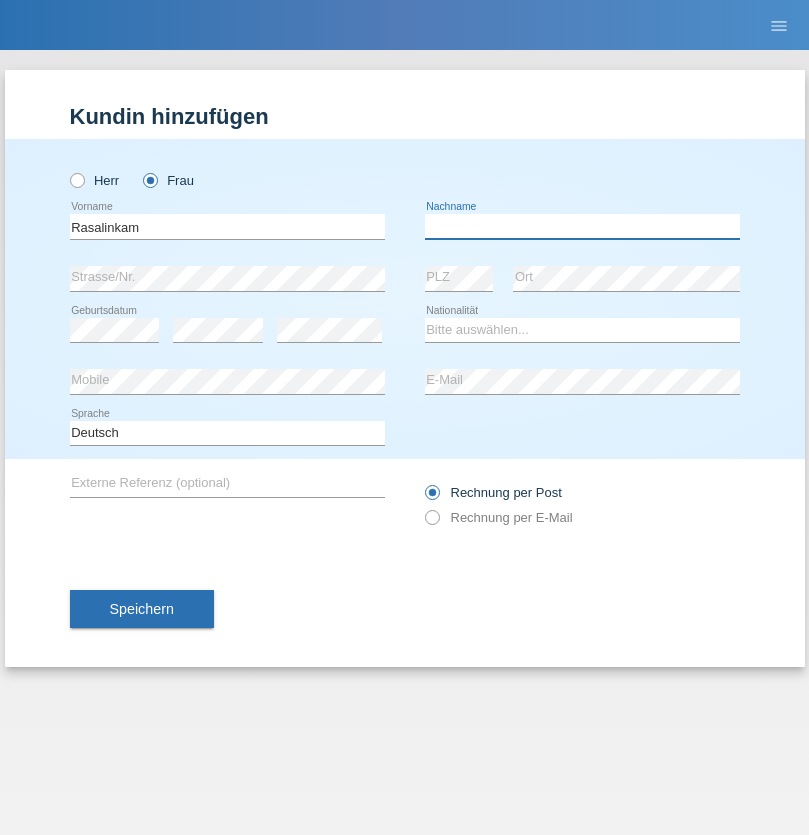 click at bounding box center [582, 226] 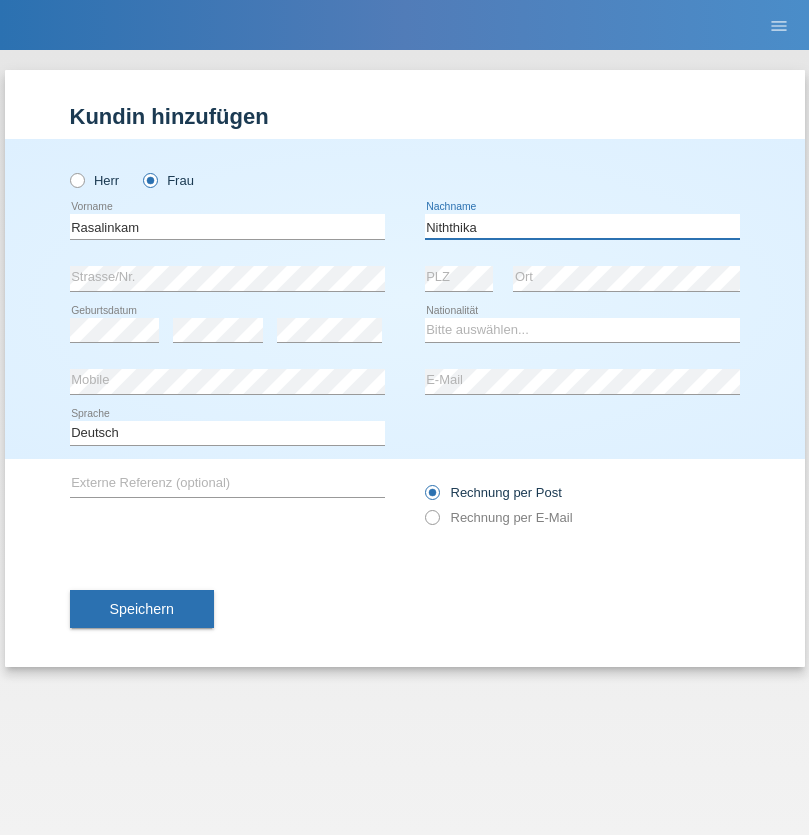 type on "Niththika" 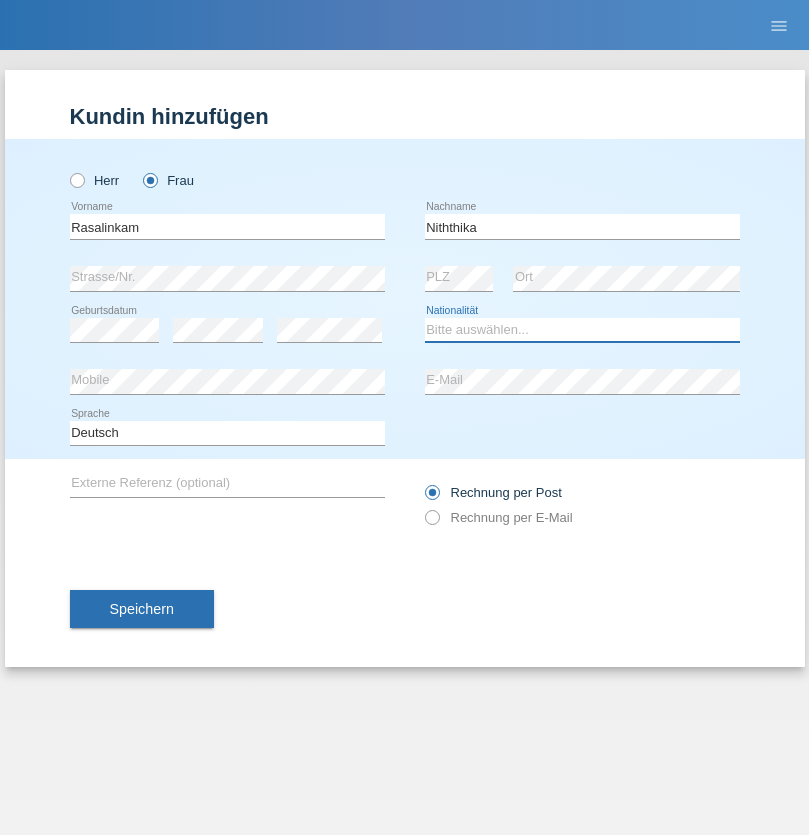 select on "LK" 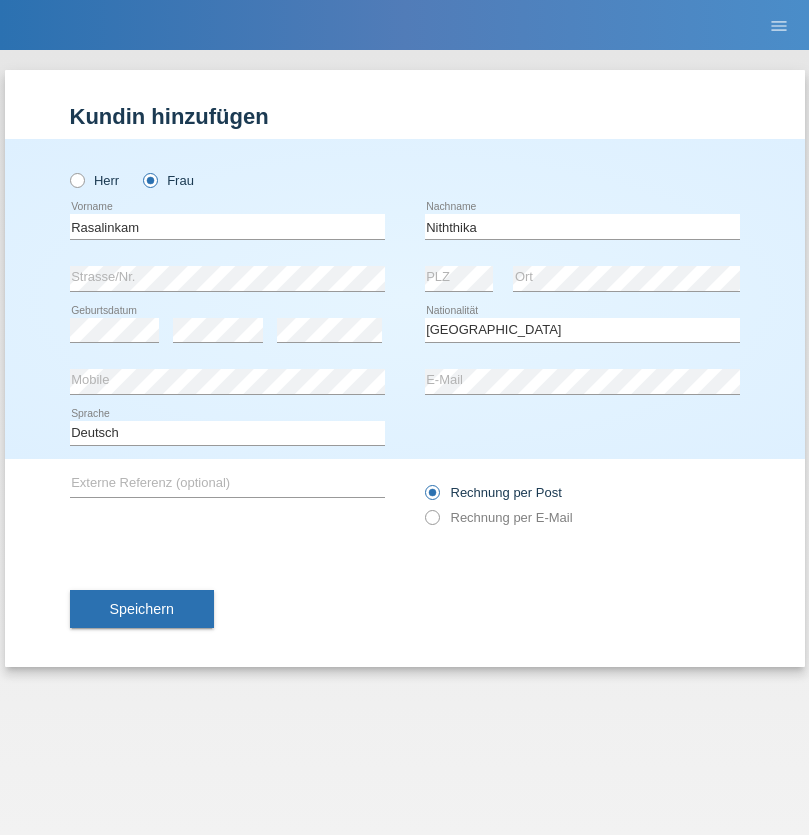 select on "C" 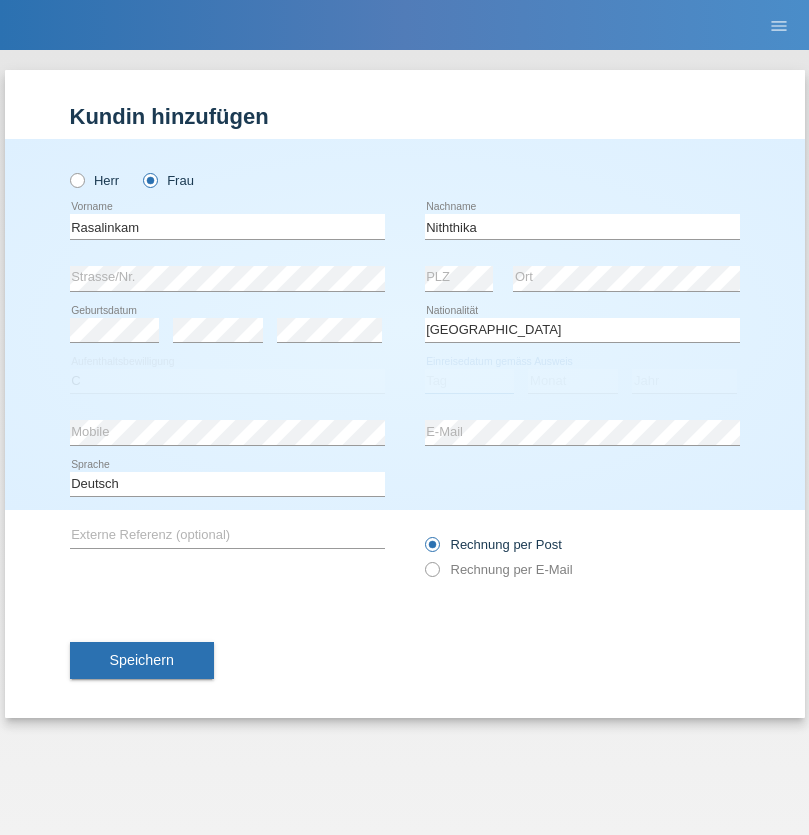 select on "20" 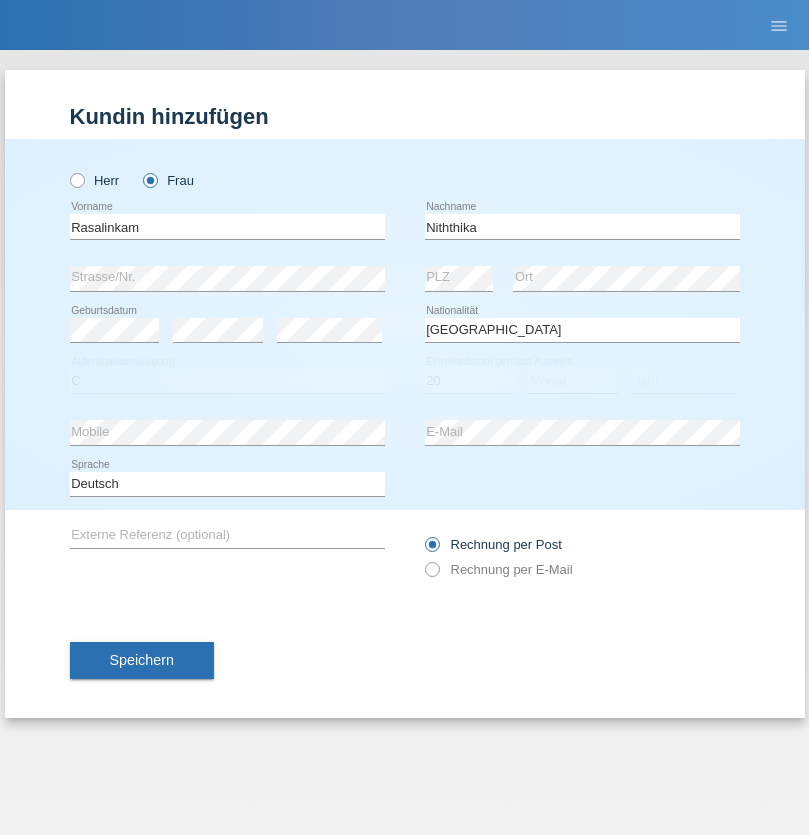 select on "07" 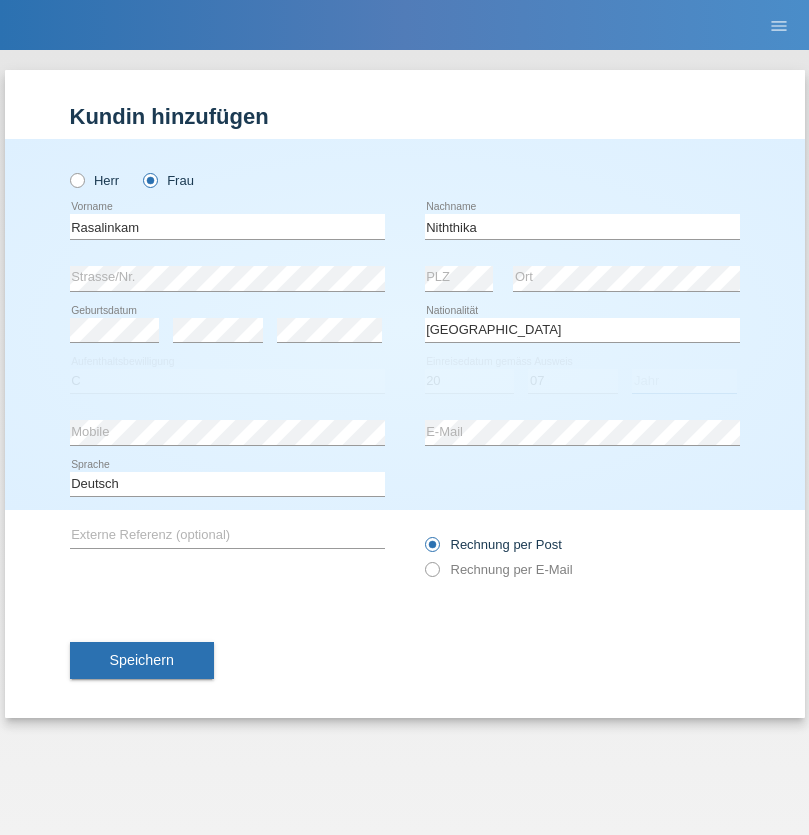 select on "2021" 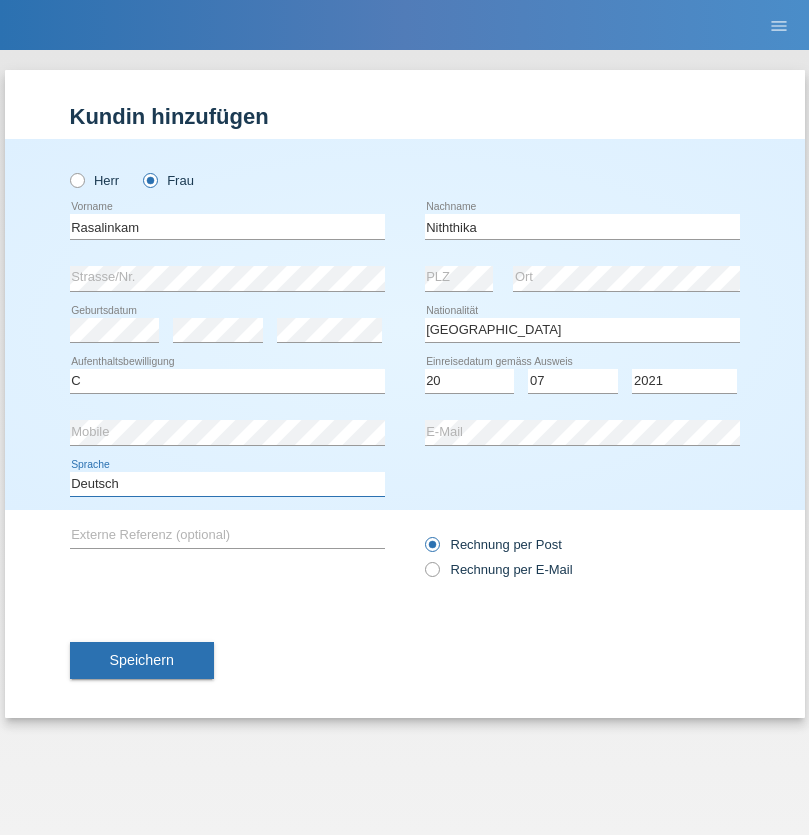 select on "en" 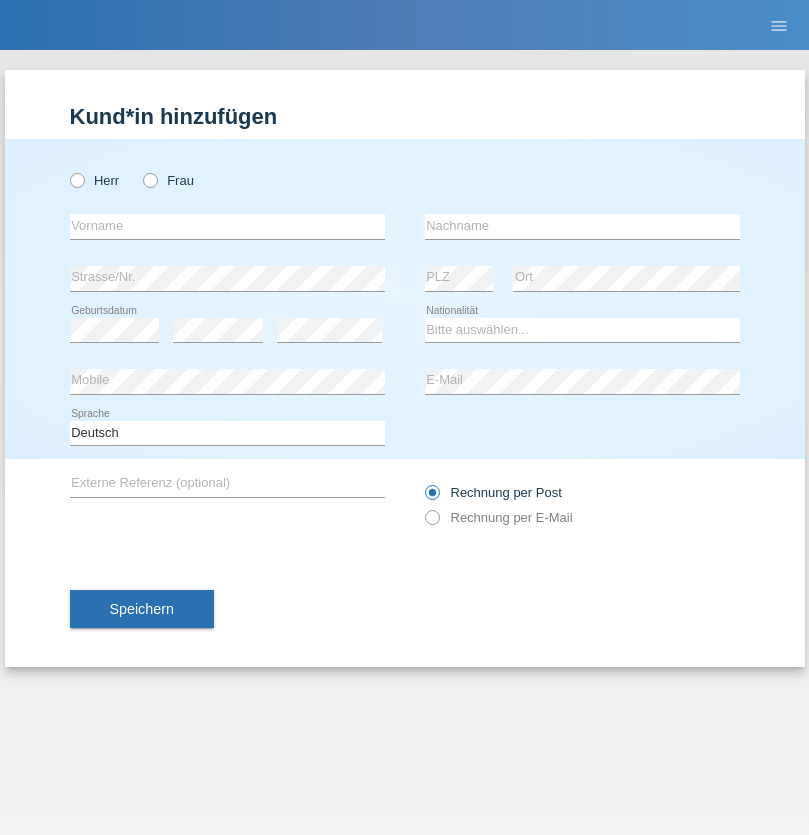 scroll, scrollTop: 0, scrollLeft: 0, axis: both 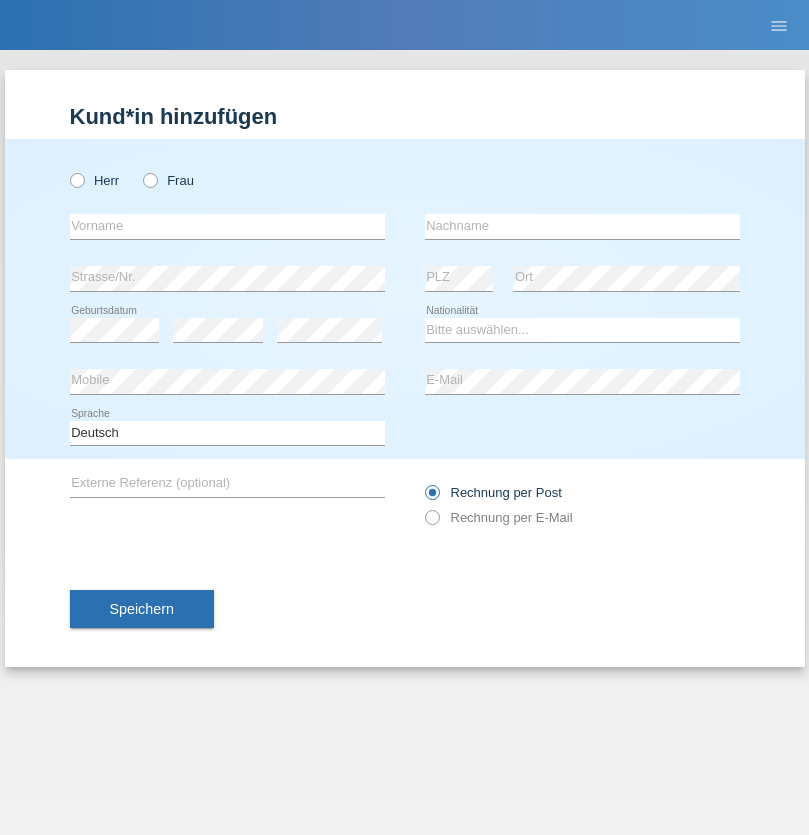 radio on "true" 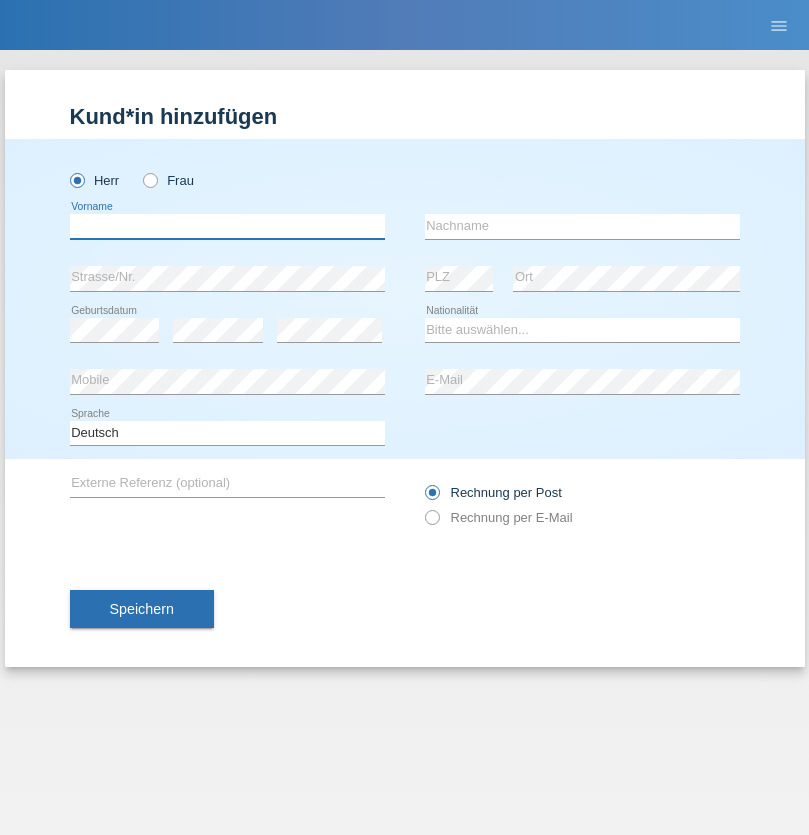 click at bounding box center (227, 226) 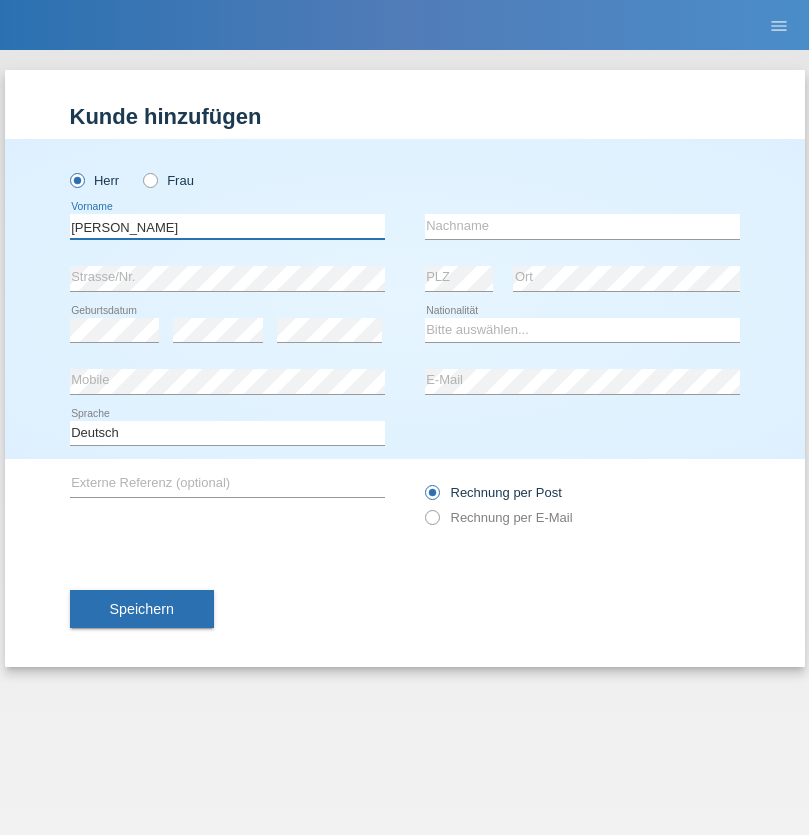 type on "Paolo" 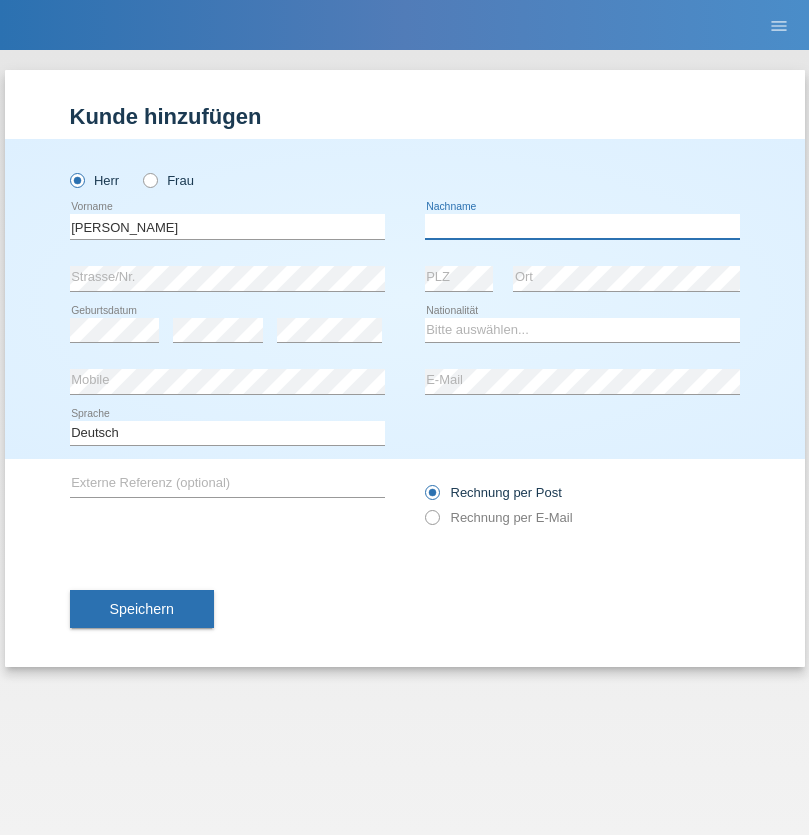 click at bounding box center (582, 226) 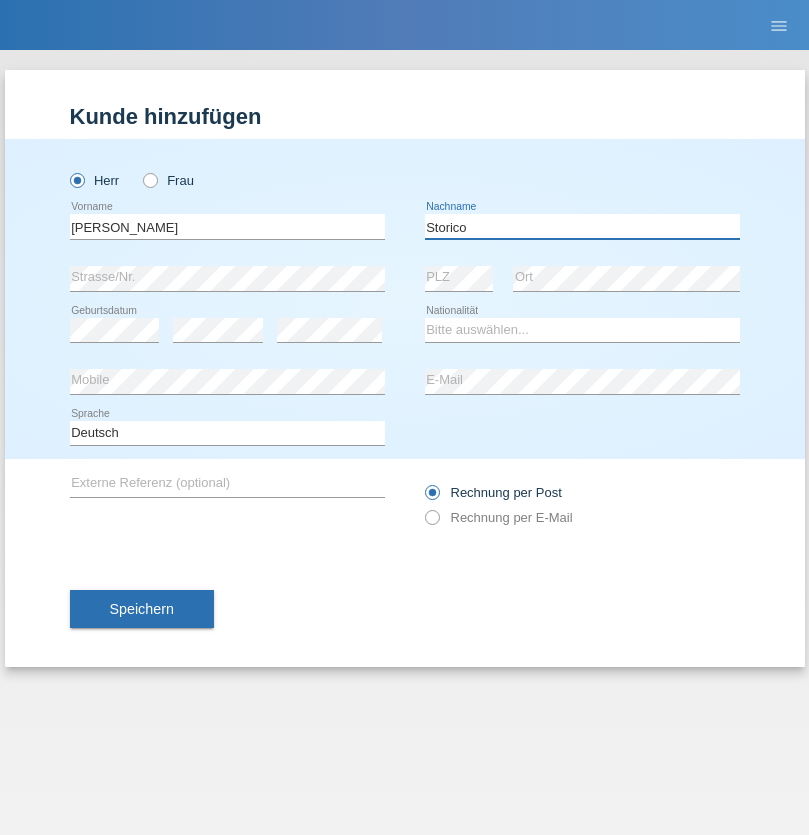 type on "Storico" 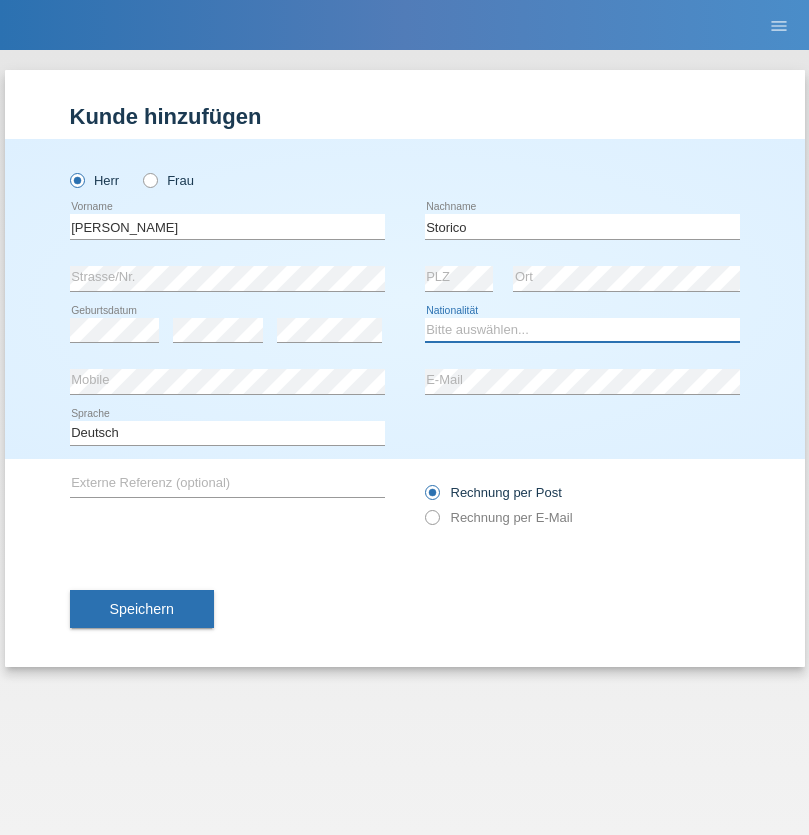select on "IT" 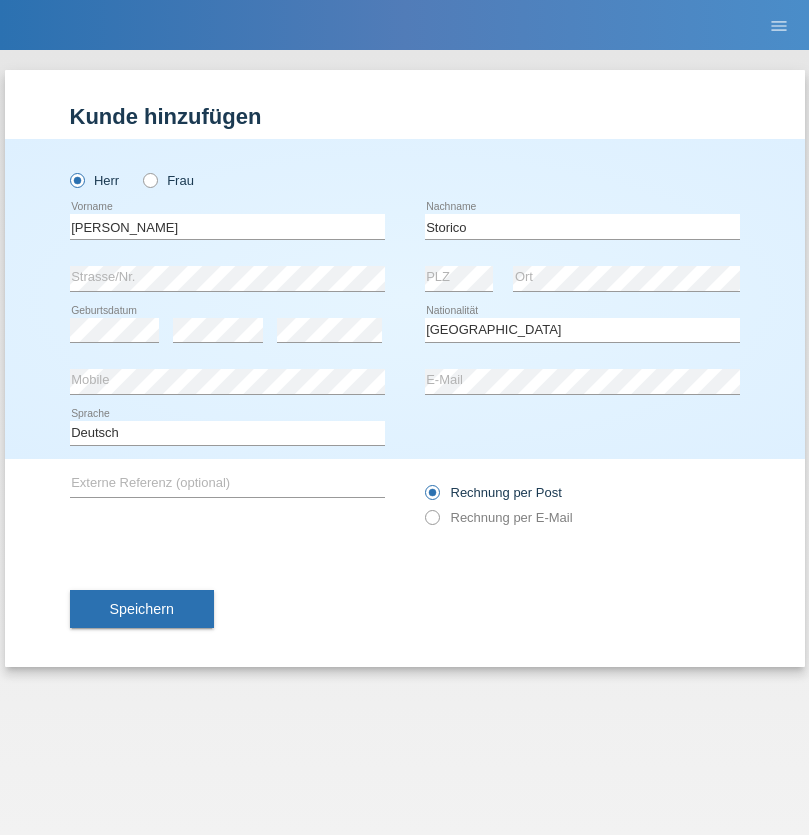 select on "C" 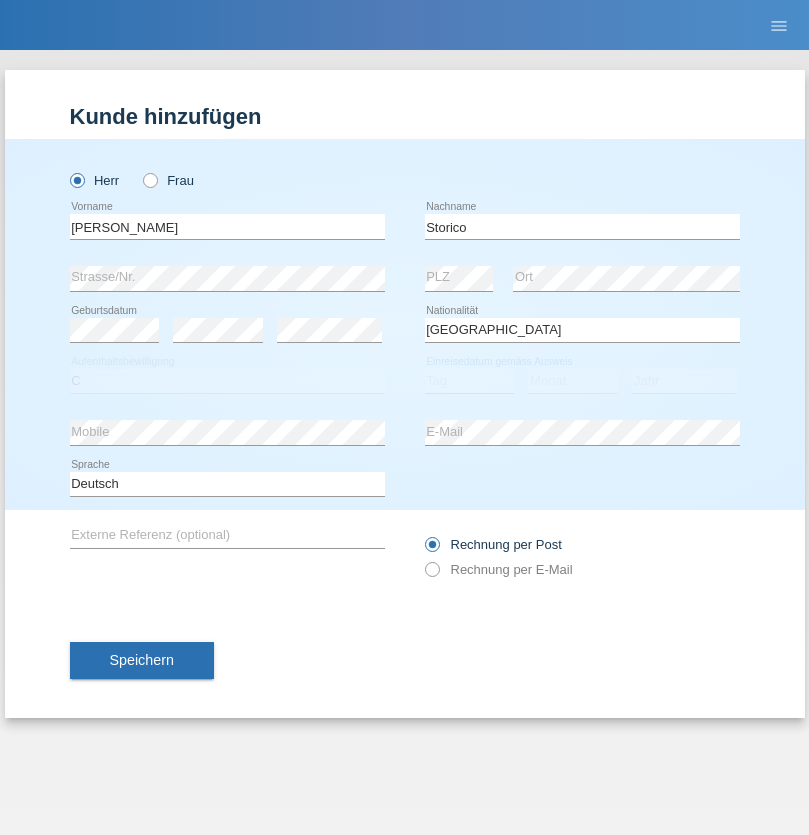 select on "20" 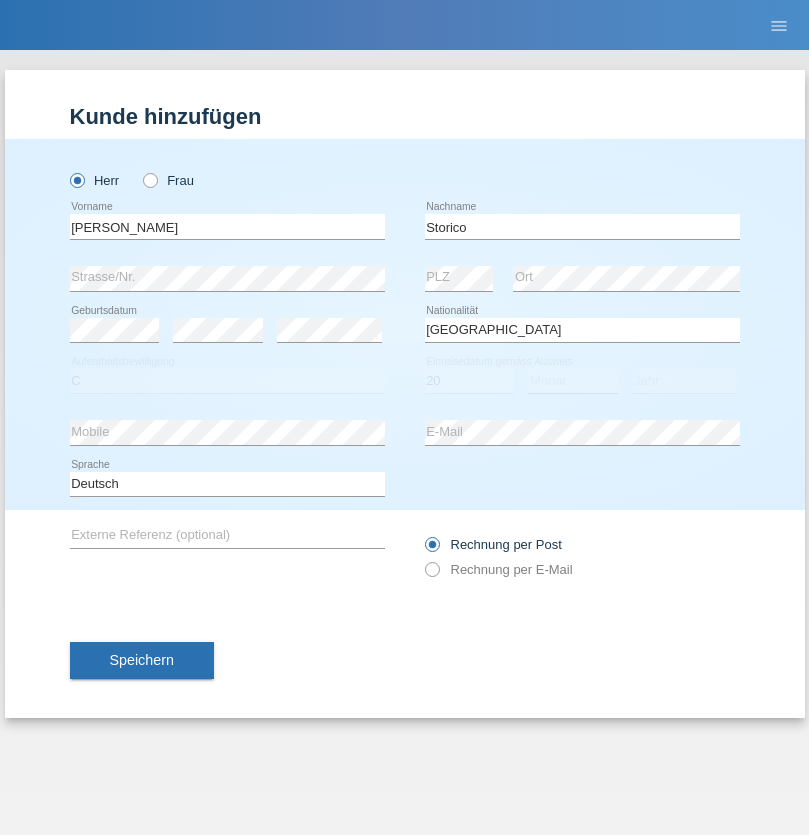 select on "07" 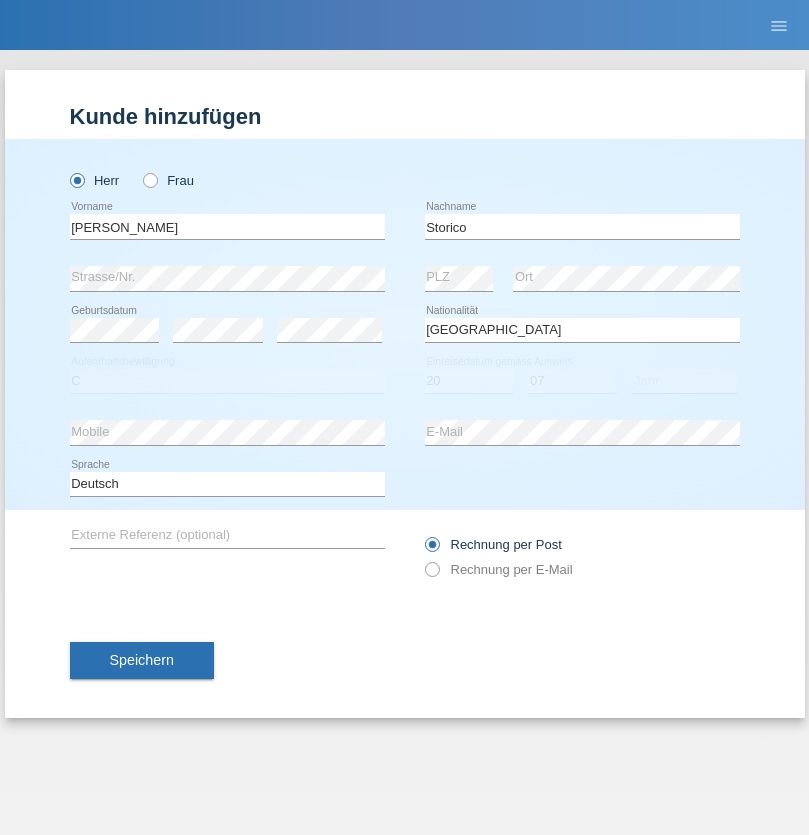 select on "2021" 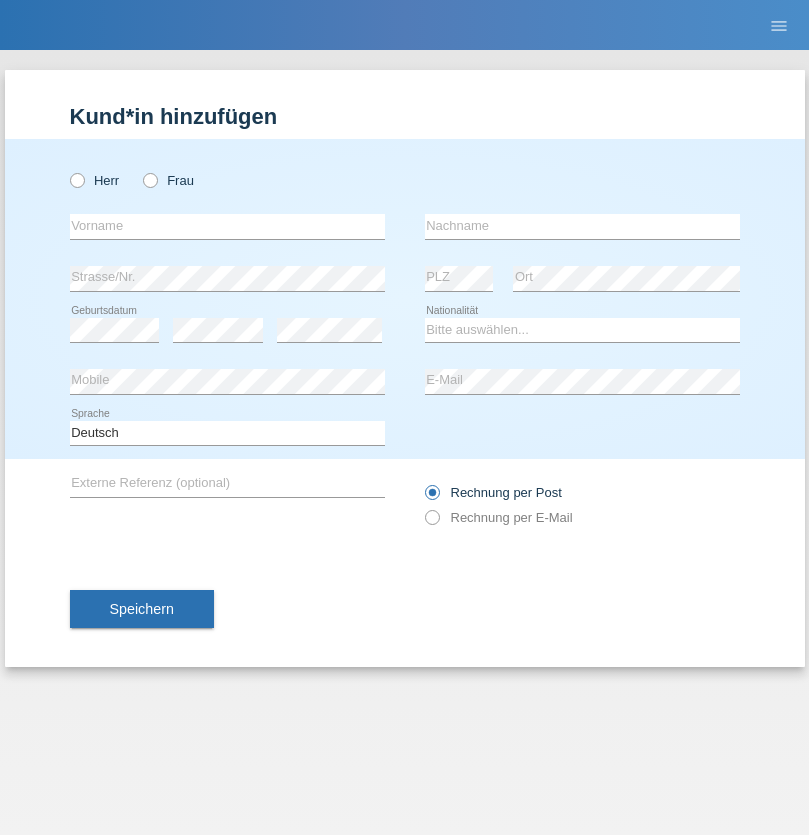 scroll, scrollTop: 0, scrollLeft: 0, axis: both 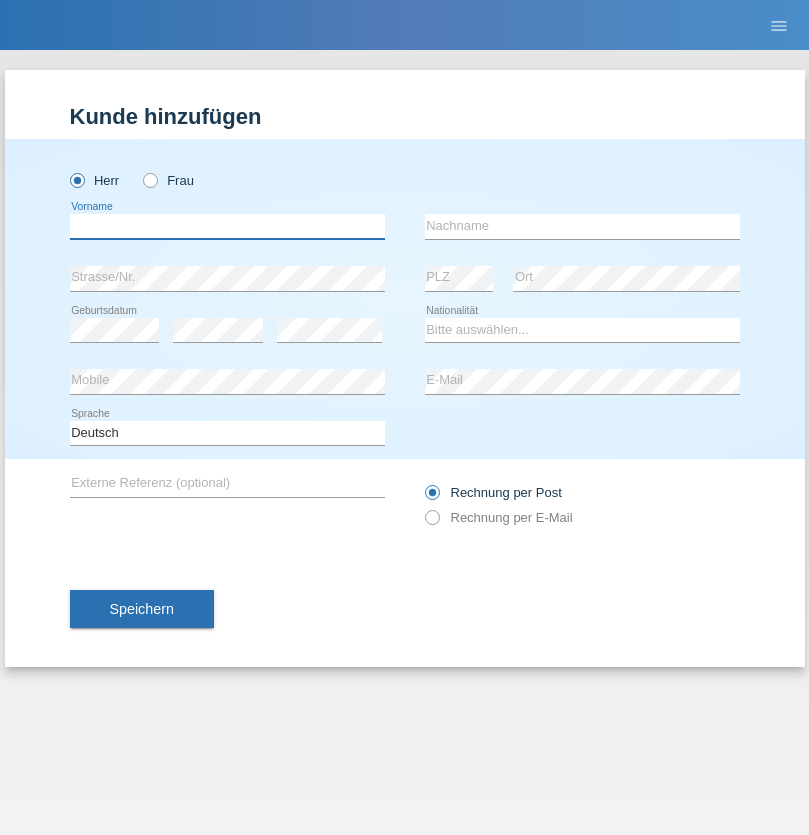click at bounding box center [227, 226] 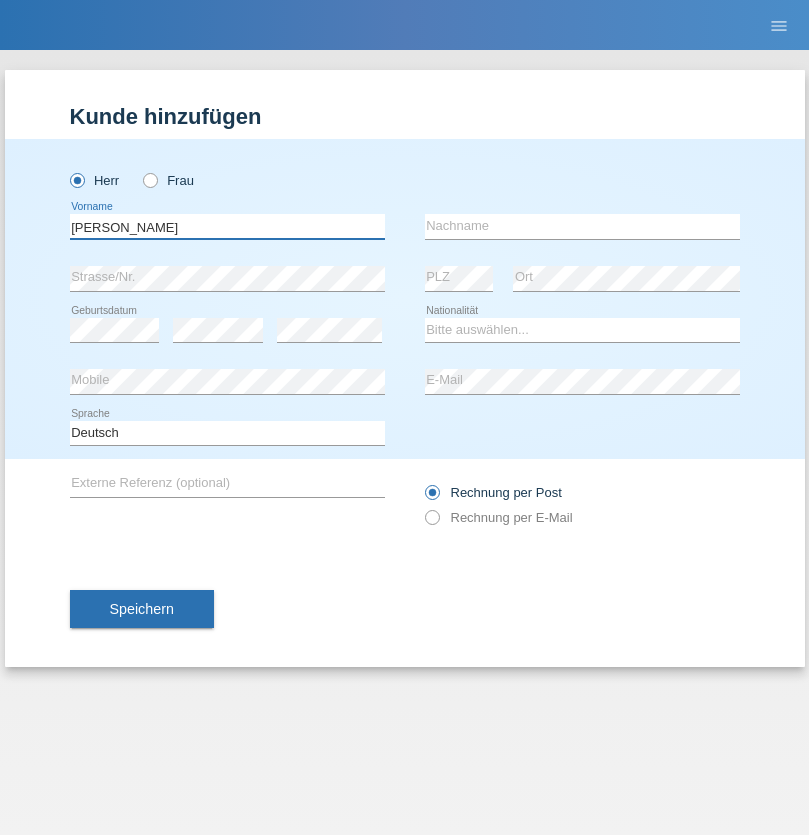 type on "[PERSON_NAME]" 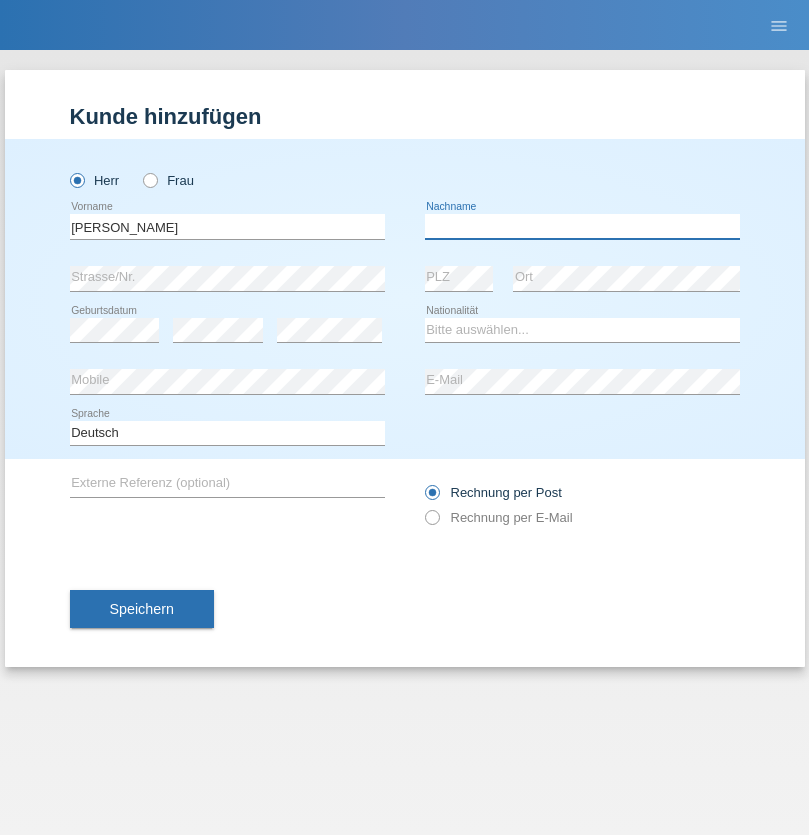 click at bounding box center (582, 226) 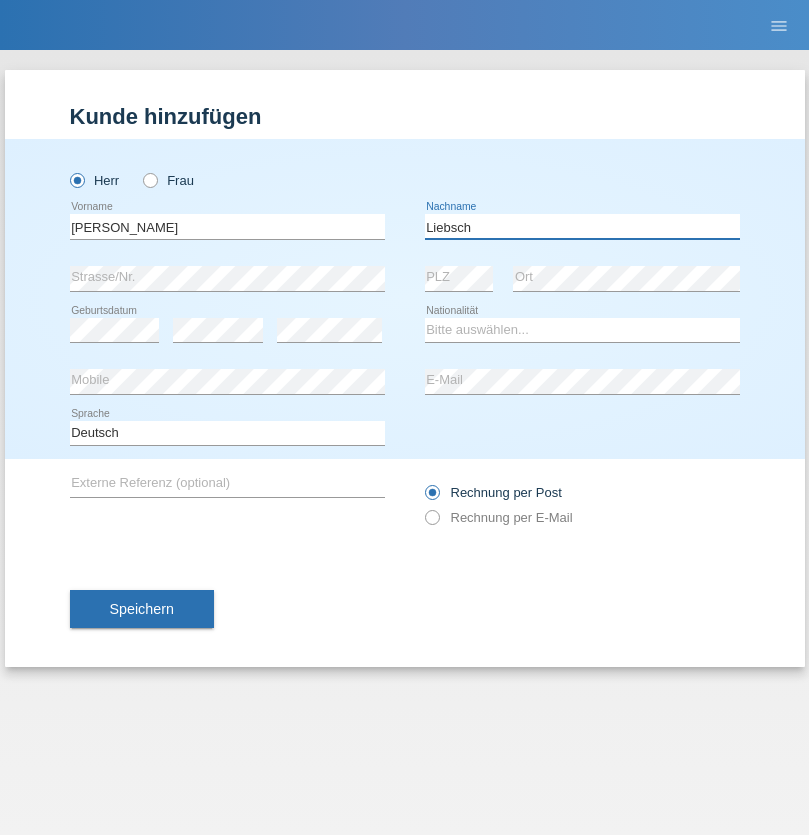type on "Liebsch" 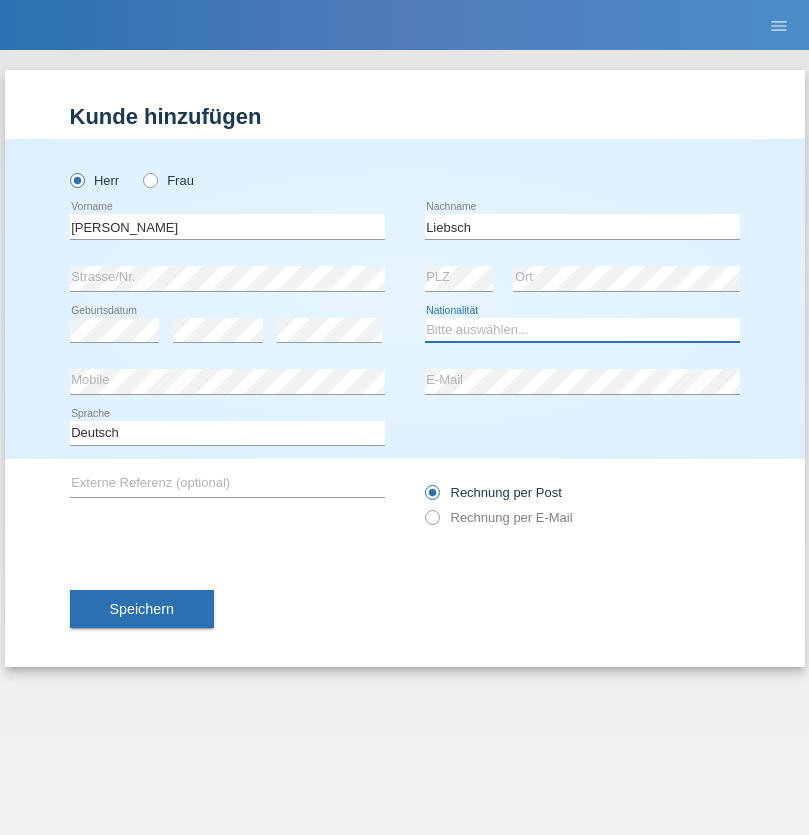 select on "DE" 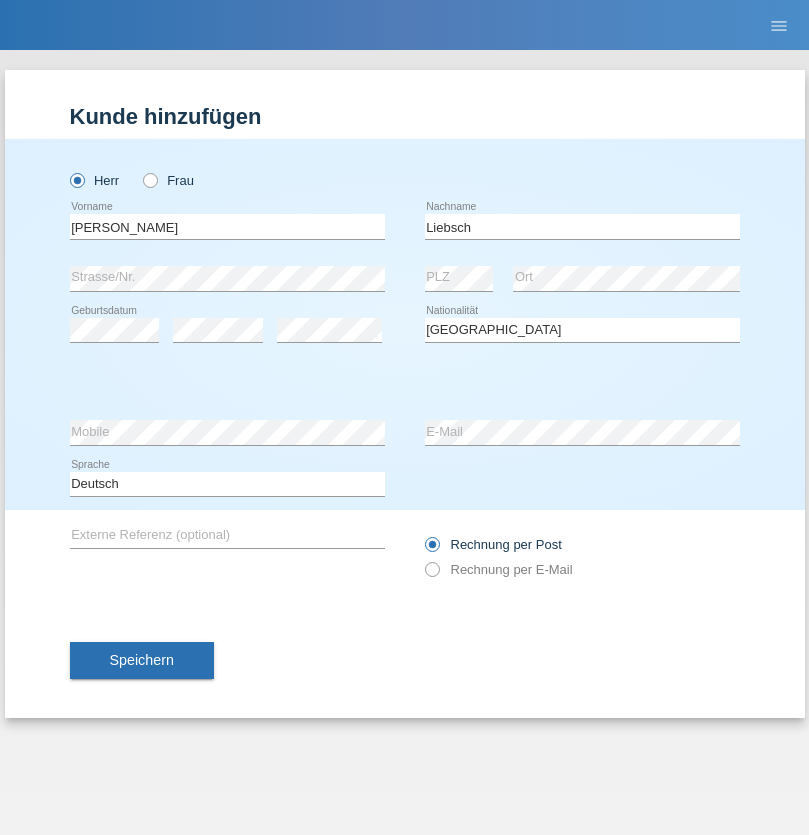 select on "C" 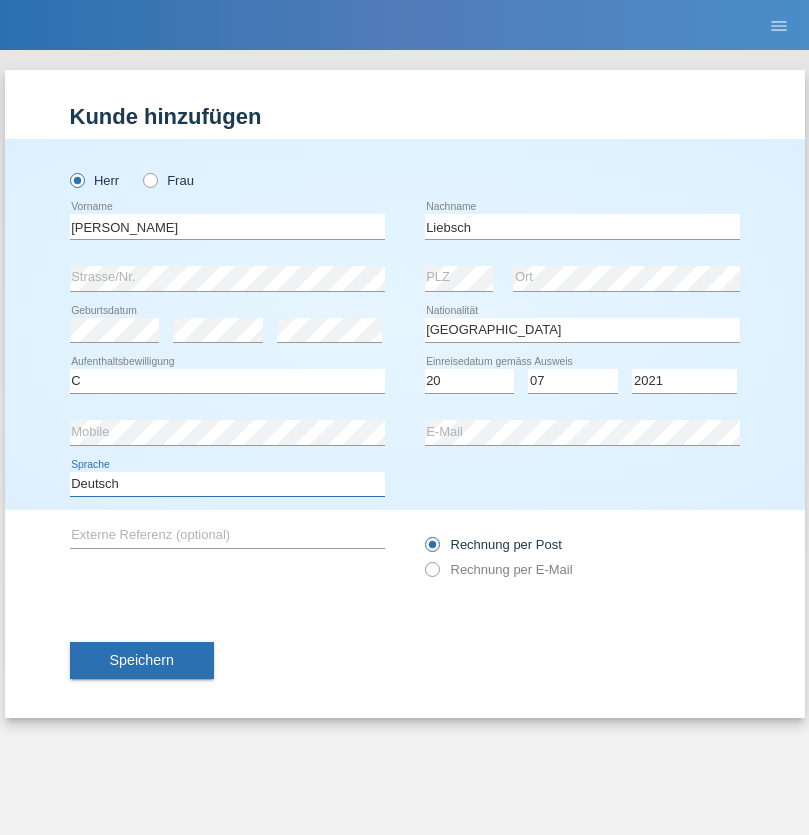 select on "en" 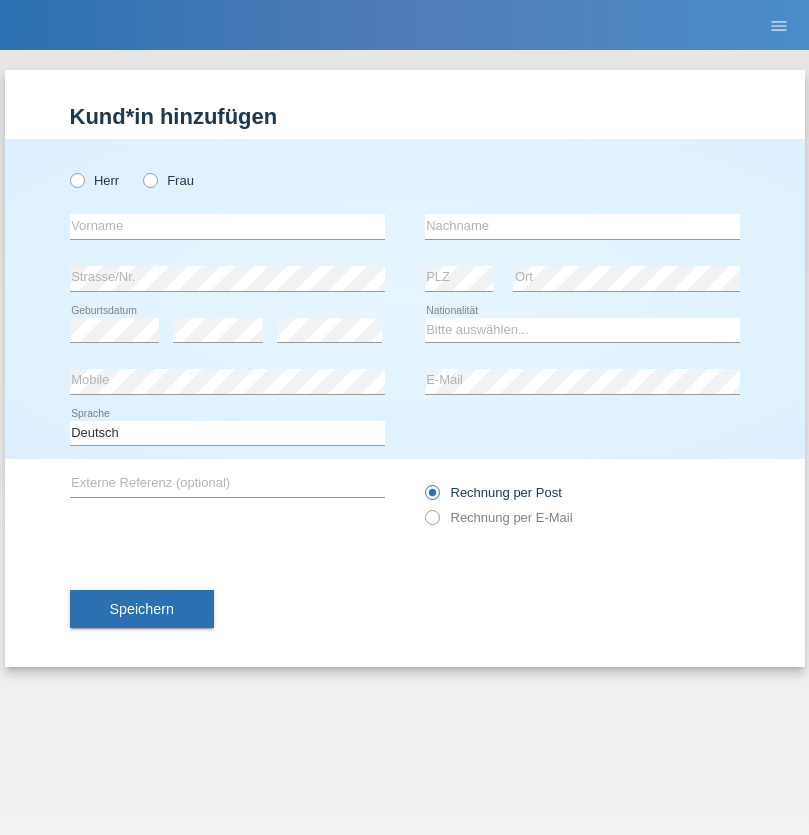 scroll, scrollTop: 0, scrollLeft: 0, axis: both 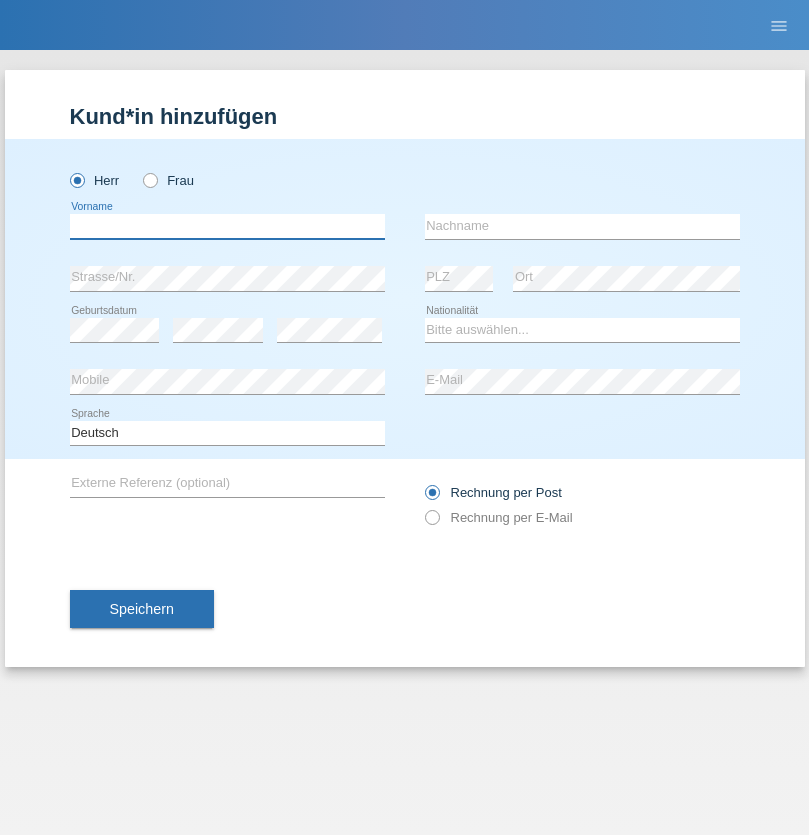 click at bounding box center [227, 226] 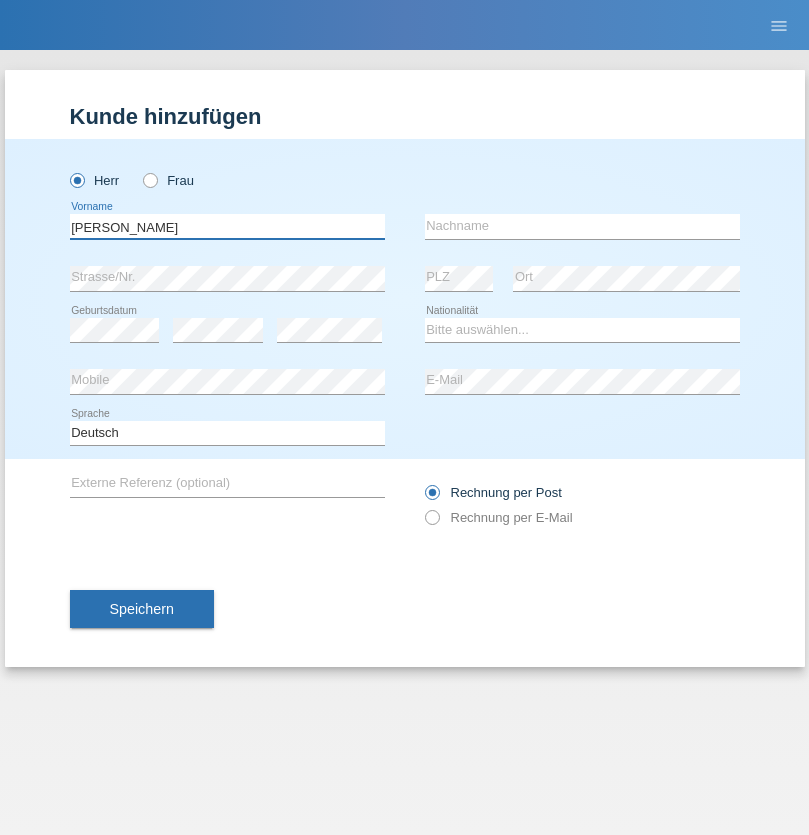 type on "[PERSON_NAME]" 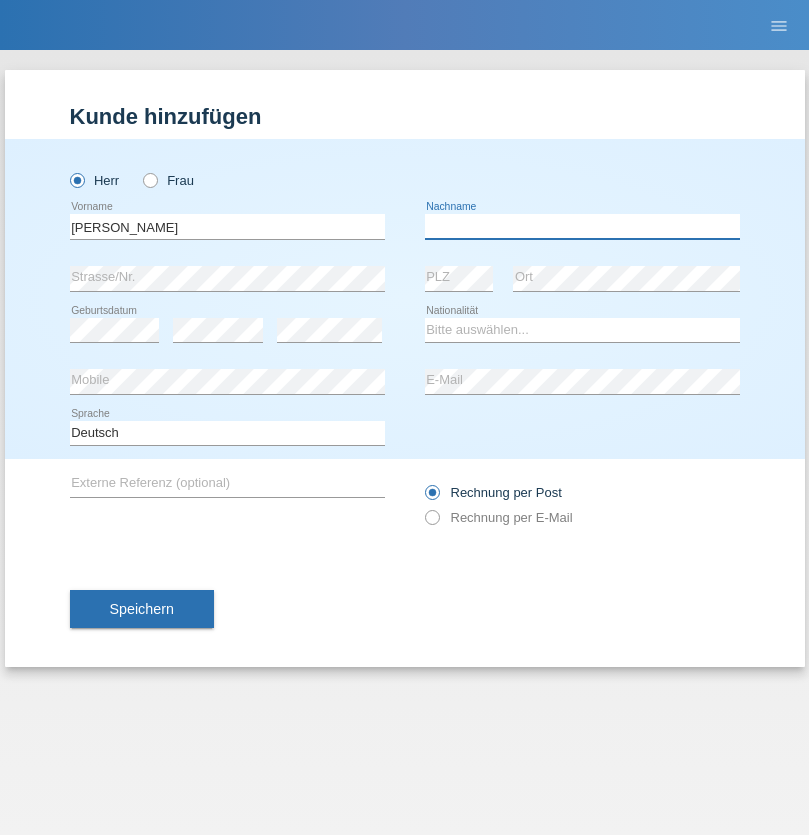 click at bounding box center (582, 226) 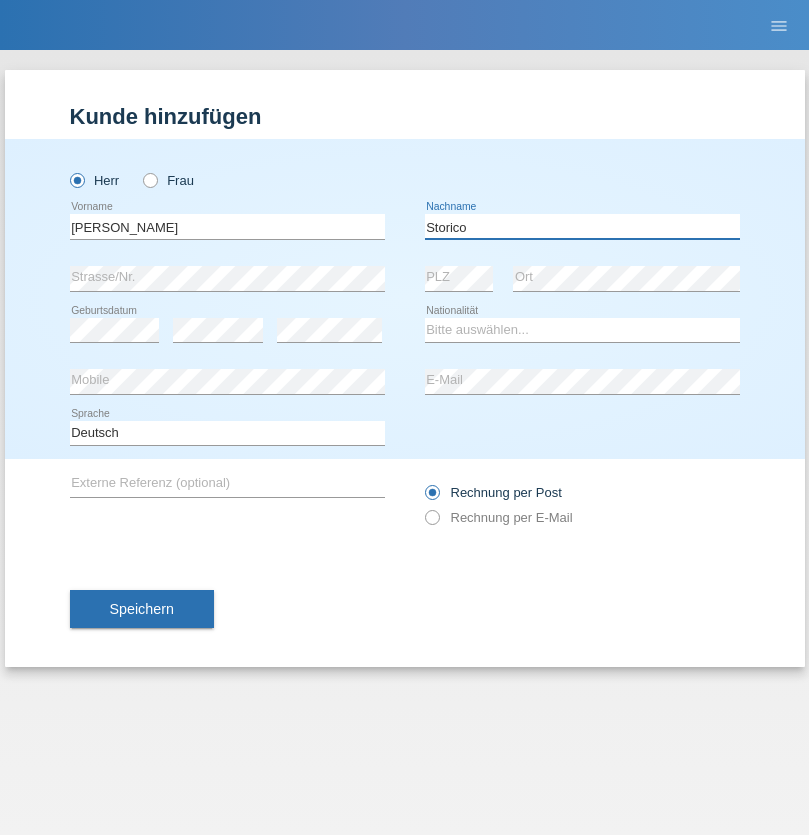 type on "Storico" 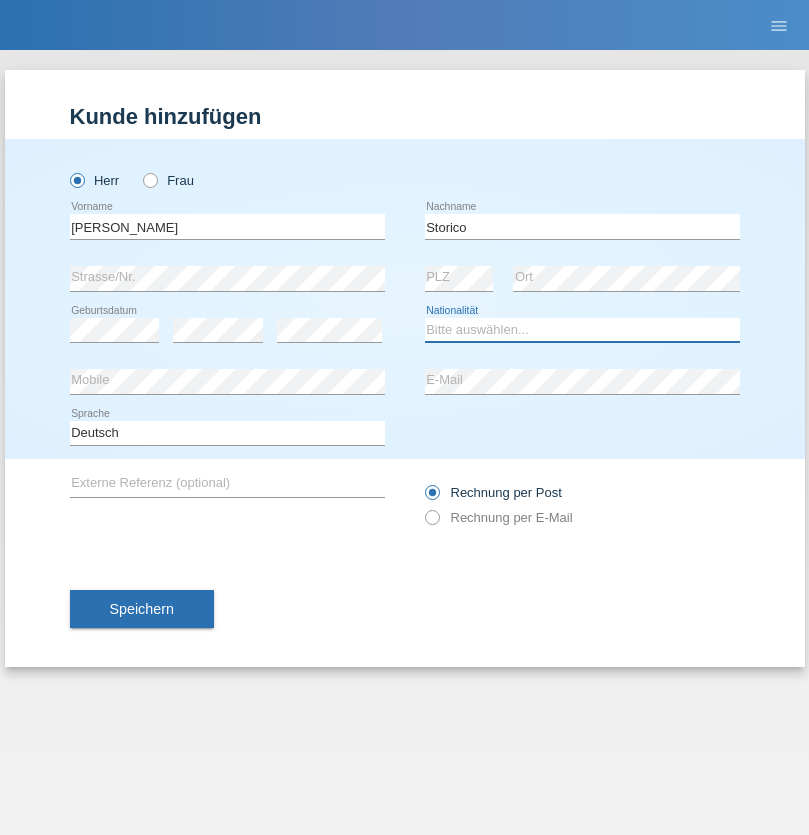 select on "IT" 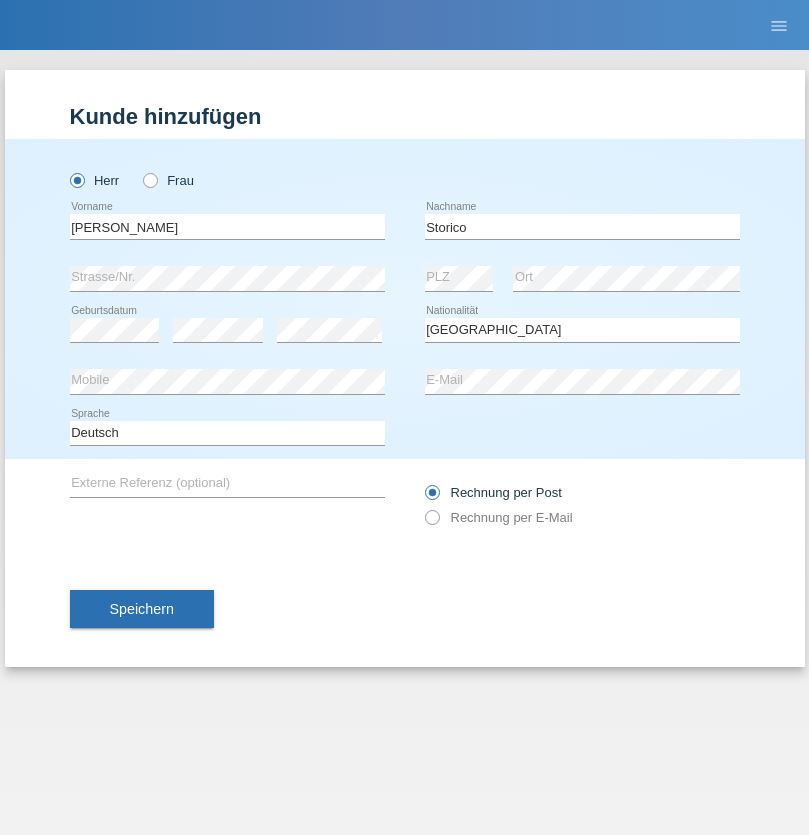 select on "C" 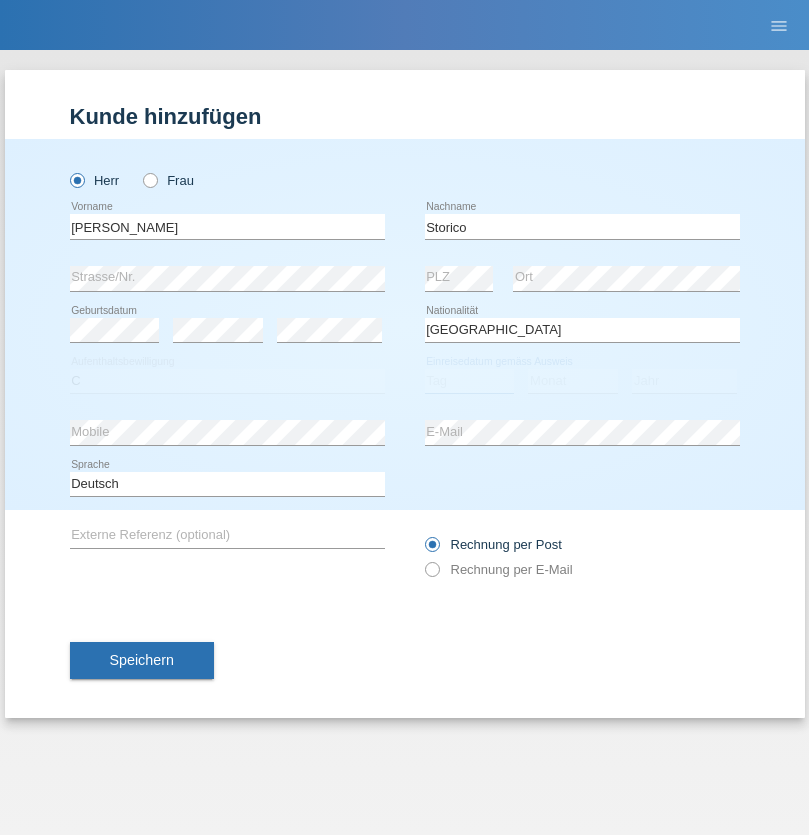 select on "20" 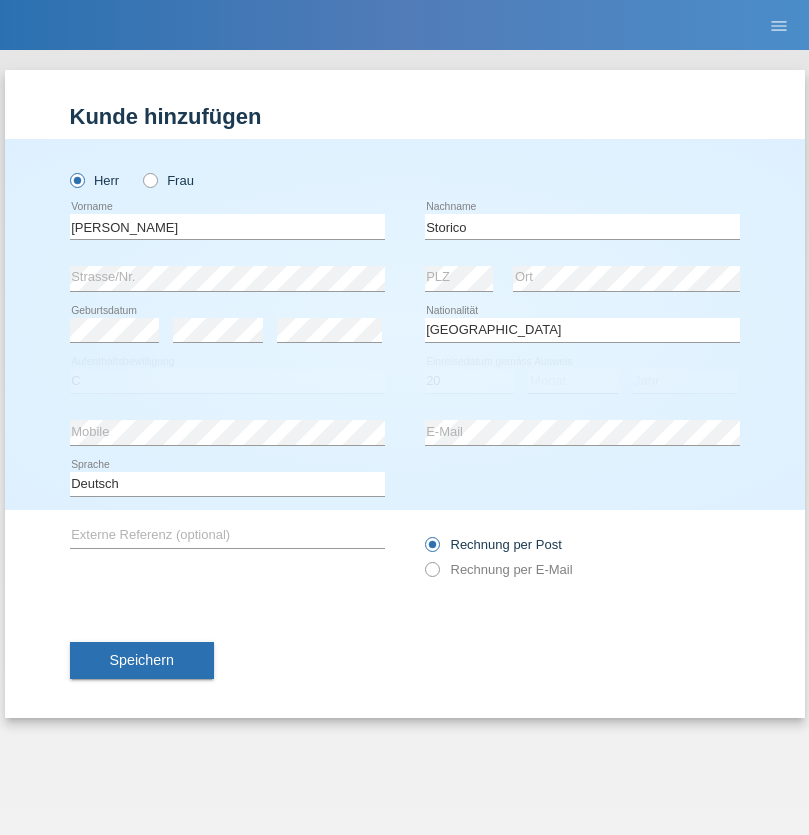 select on "07" 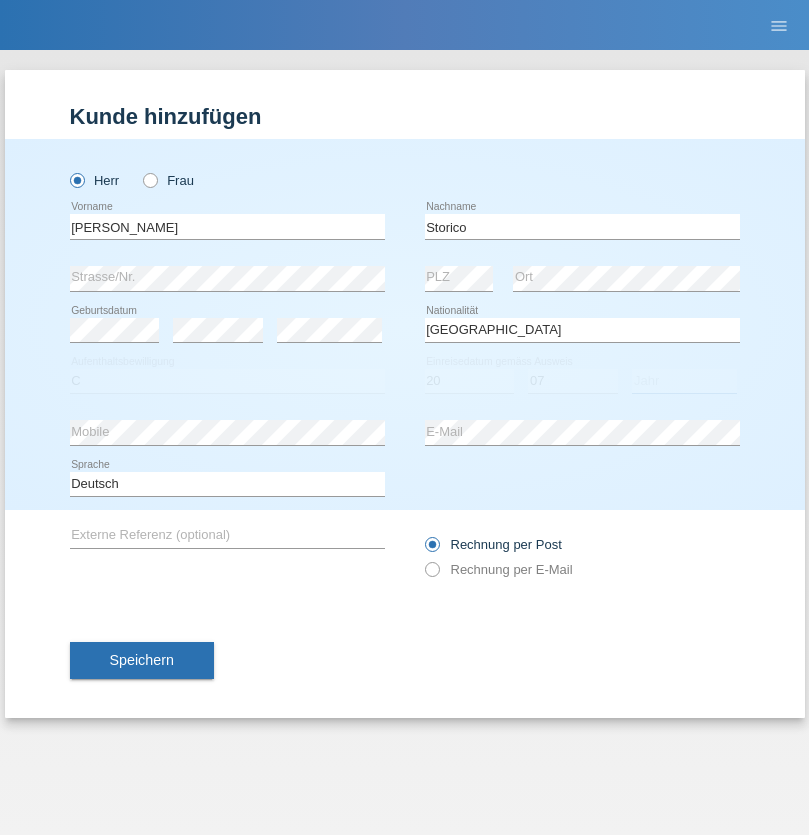 select on "2021" 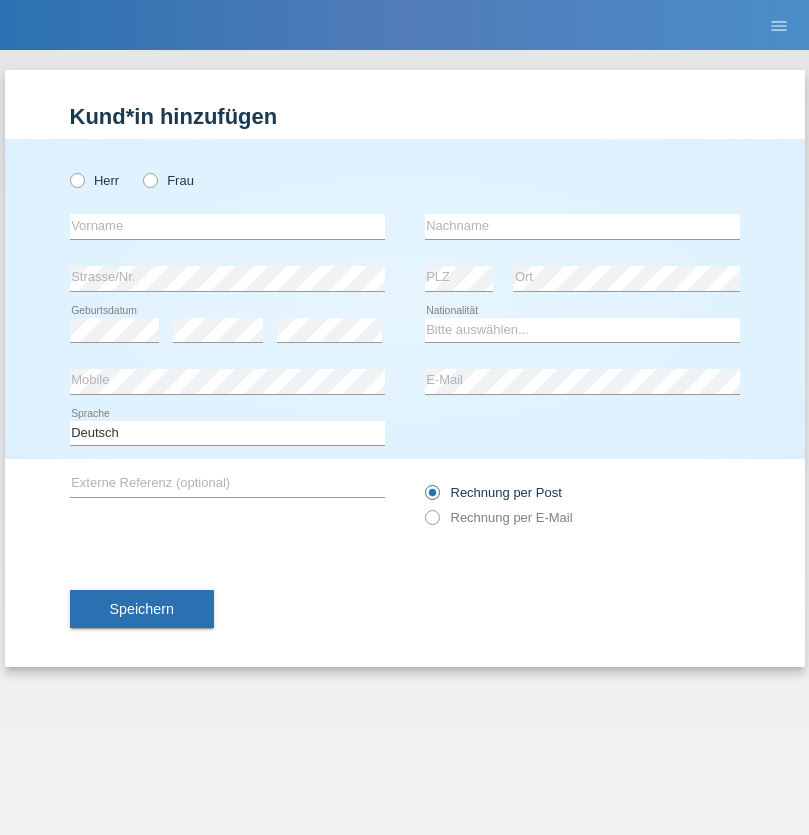 scroll, scrollTop: 0, scrollLeft: 0, axis: both 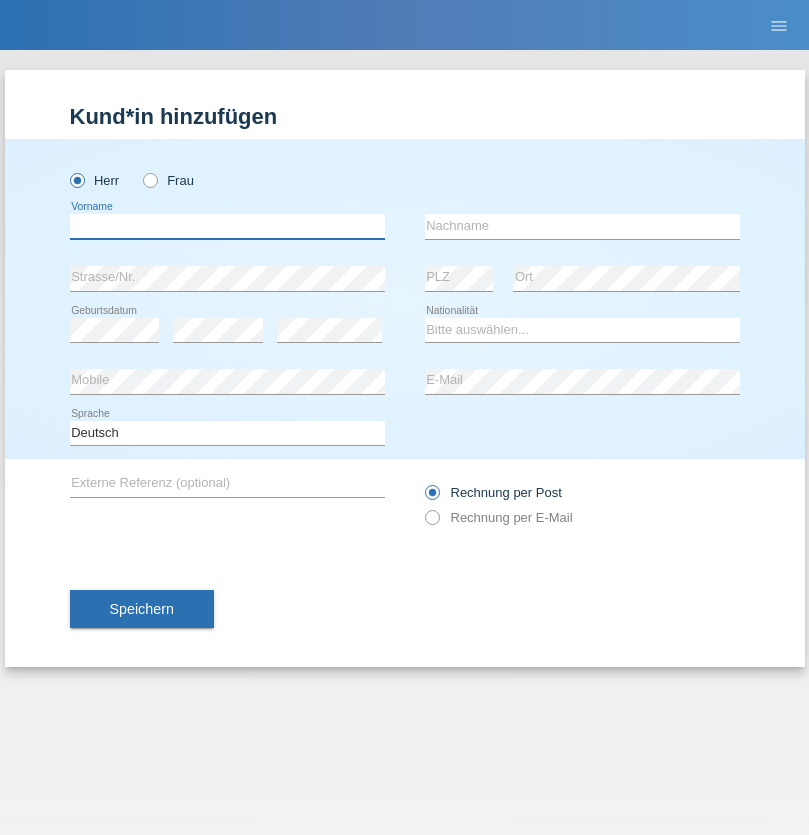 click at bounding box center (227, 226) 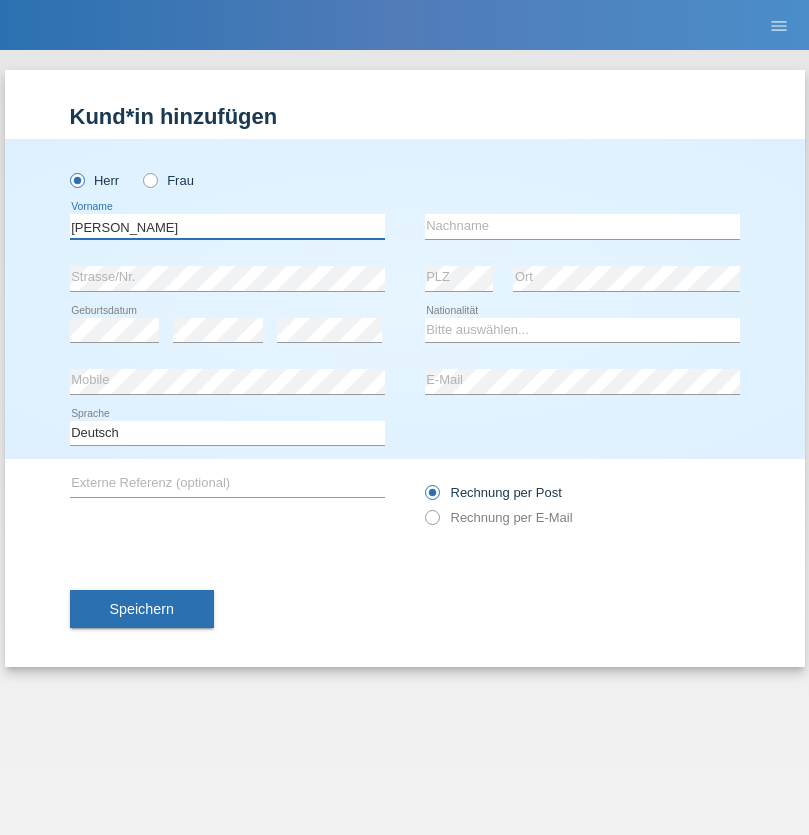 type on "[PERSON_NAME]" 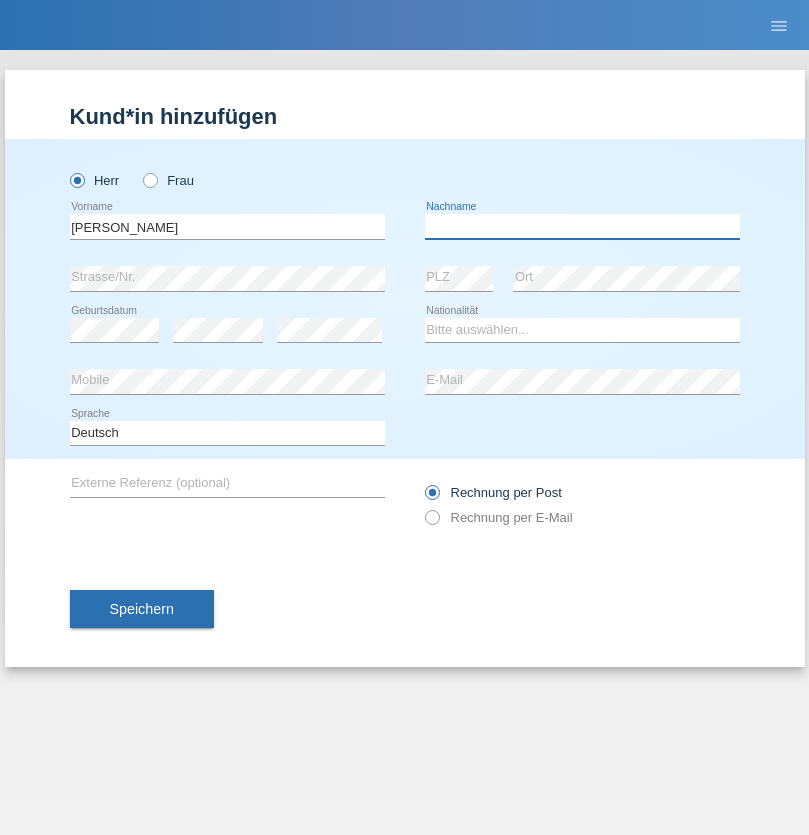 click at bounding box center (582, 226) 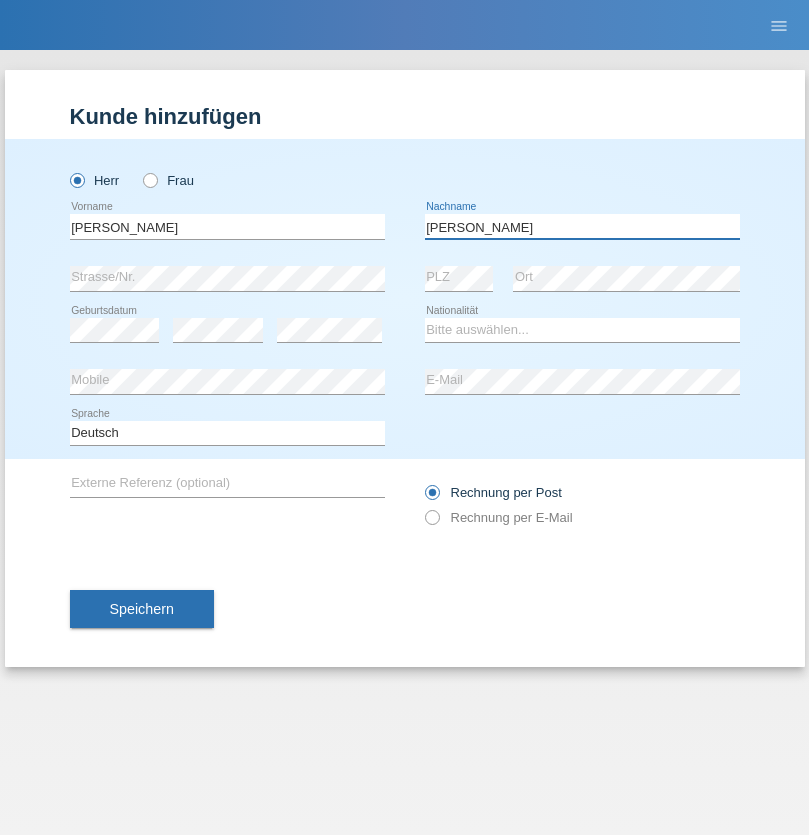 type on "[PERSON_NAME]" 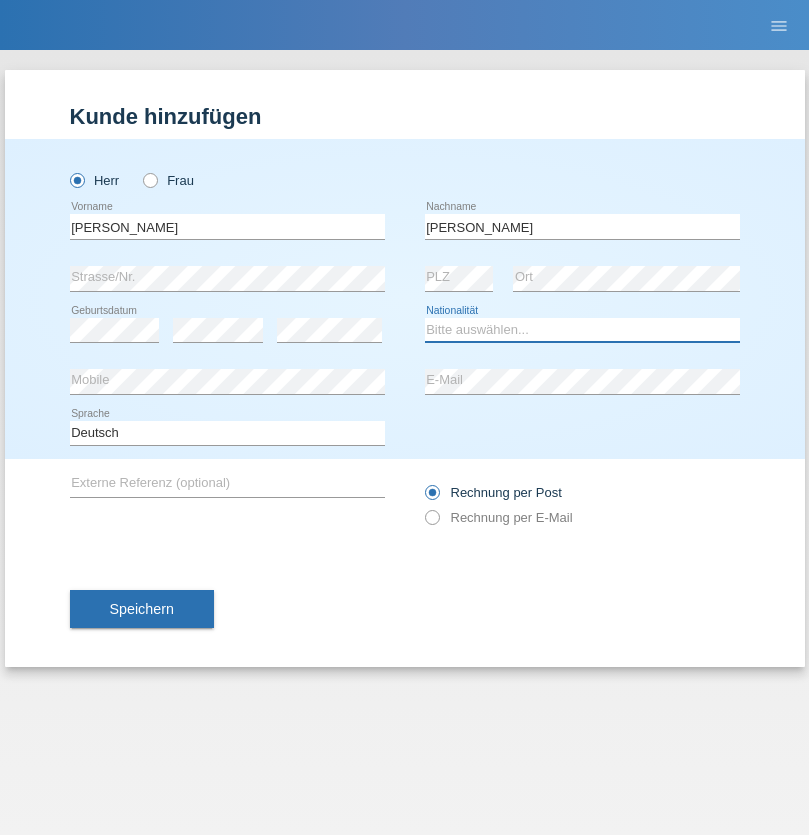 select on "CH" 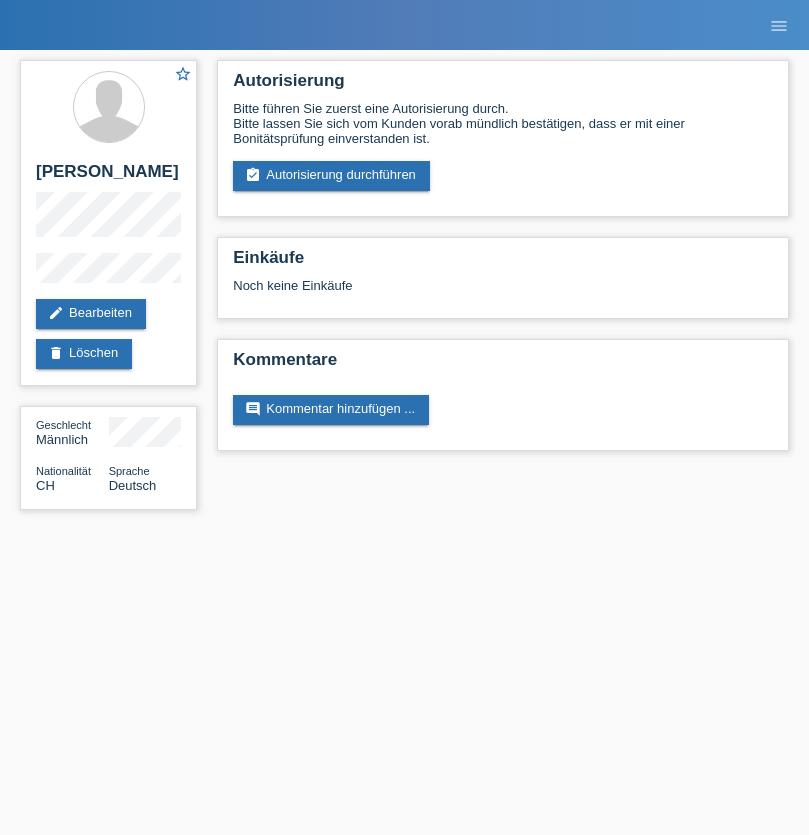 scroll, scrollTop: 0, scrollLeft: 0, axis: both 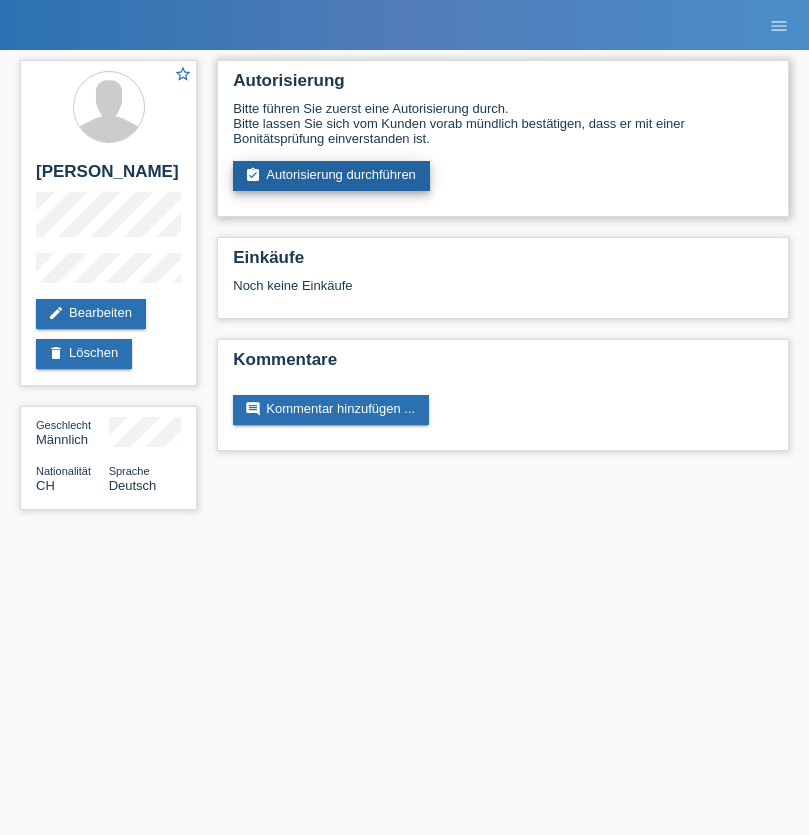 click on "assignment_turned_in  Autorisierung durchführen" at bounding box center [331, 176] 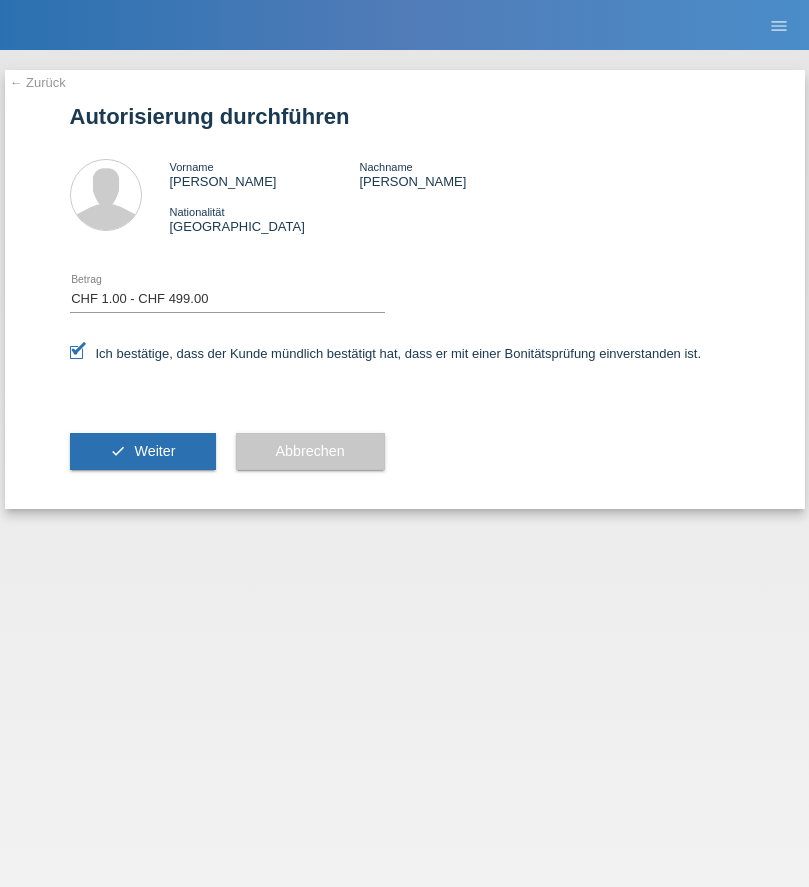 select on "1" 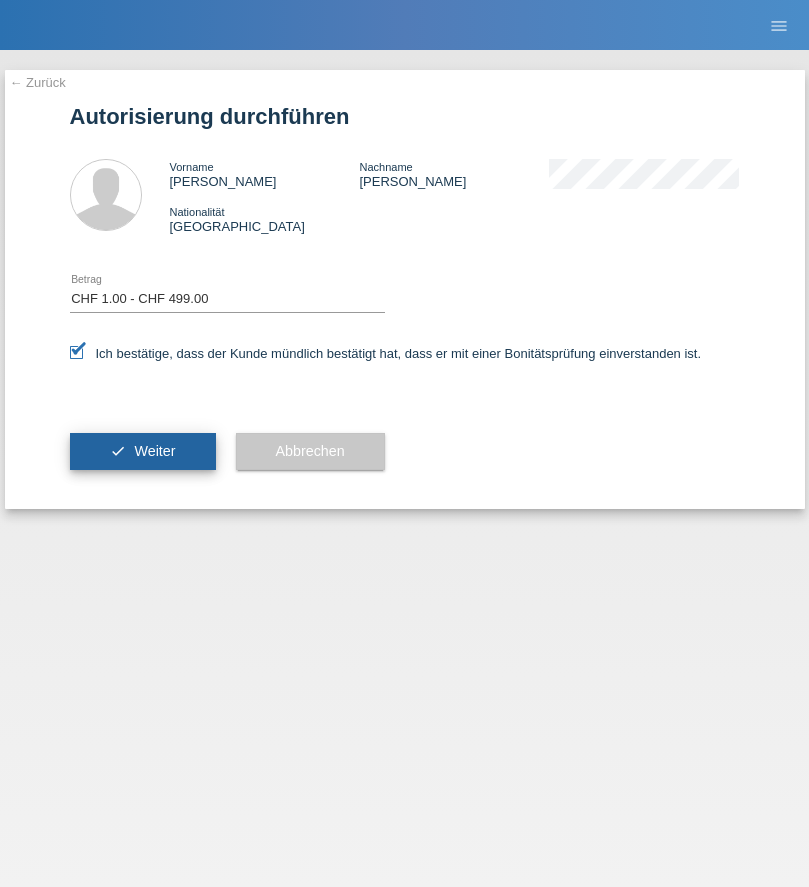click on "Weiter" at bounding box center (154, 451) 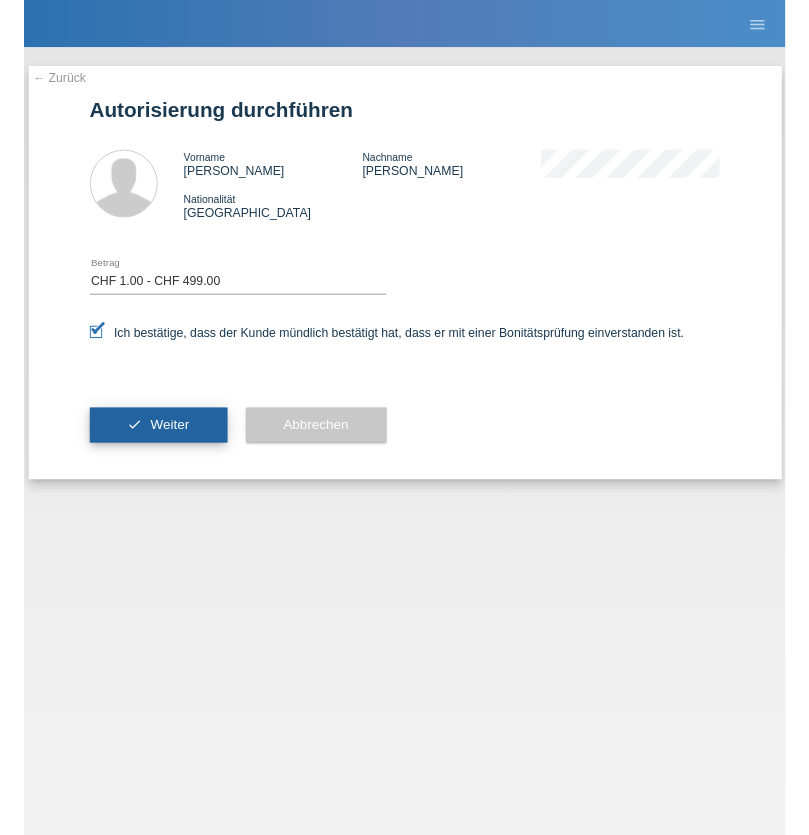 scroll, scrollTop: 0, scrollLeft: 0, axis: both 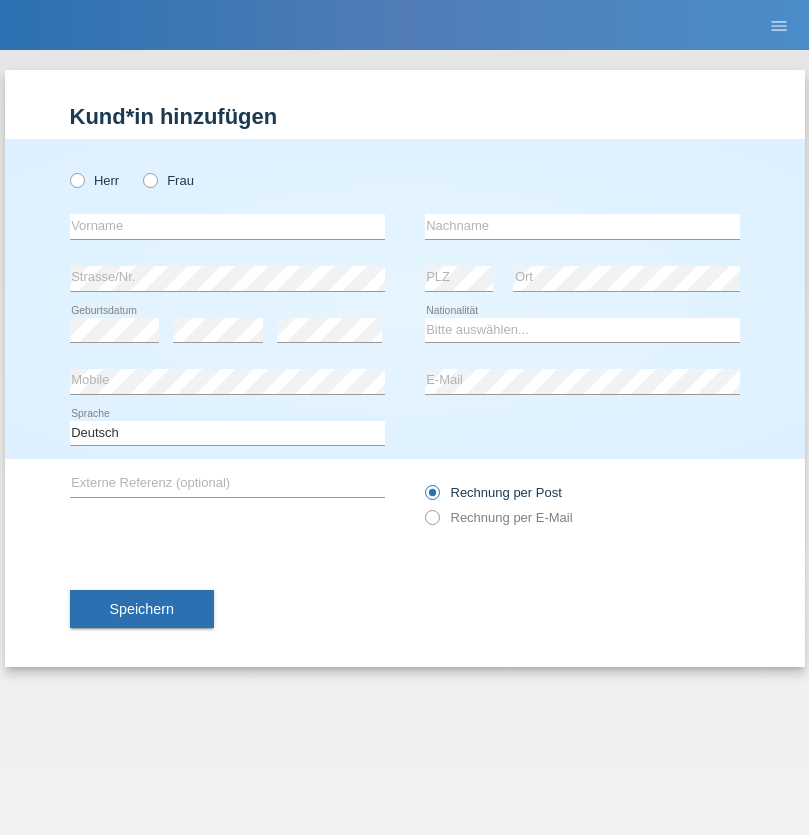 radio on "true" 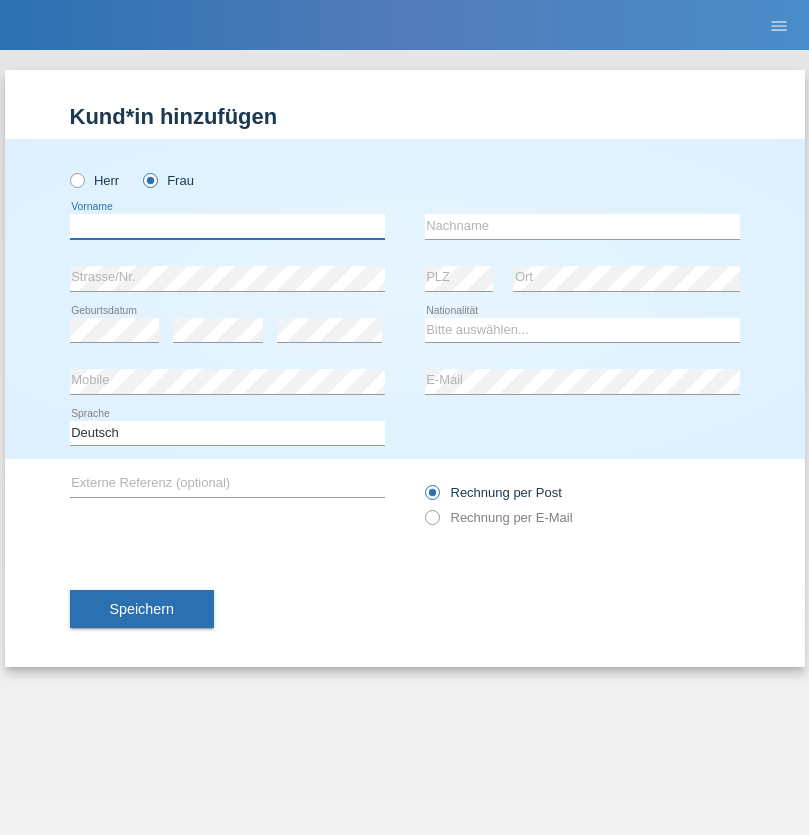 click at bounding box center [227, 226] 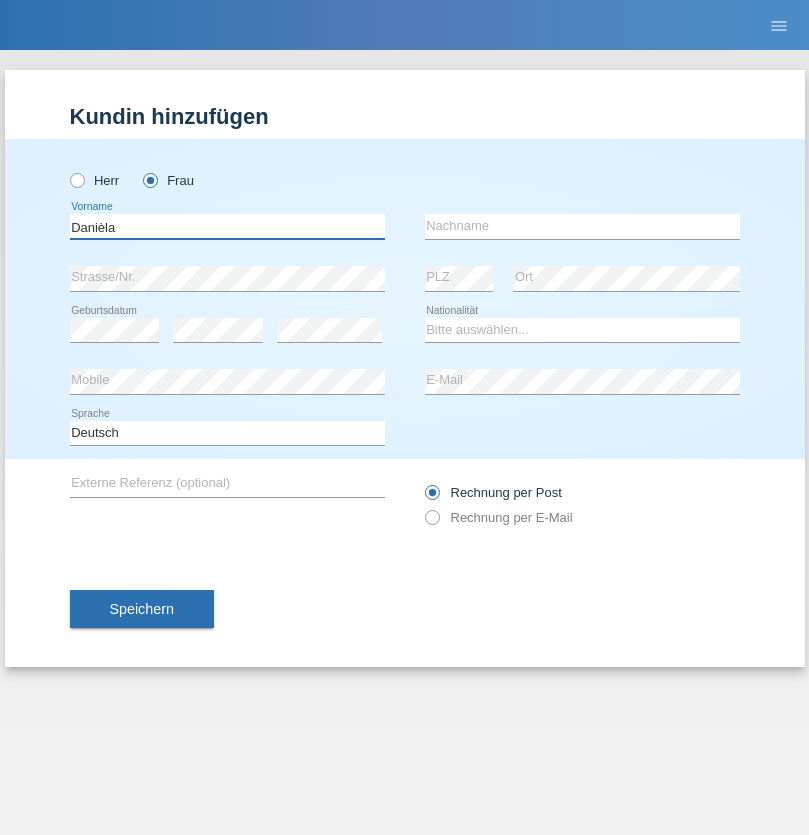 type on "Danièla" 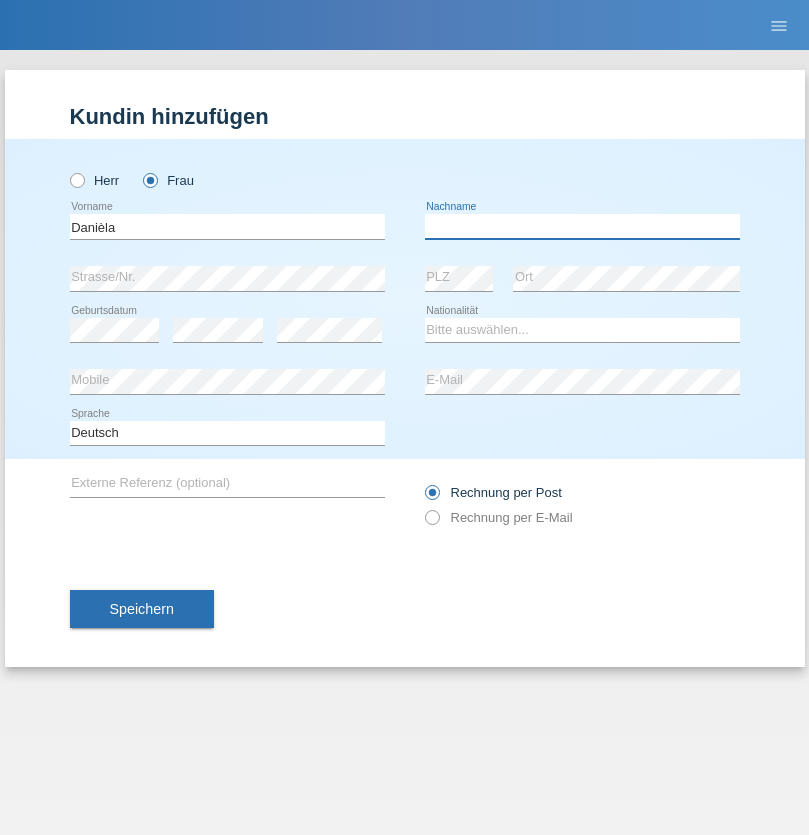 click at bounding box center [582, 226] 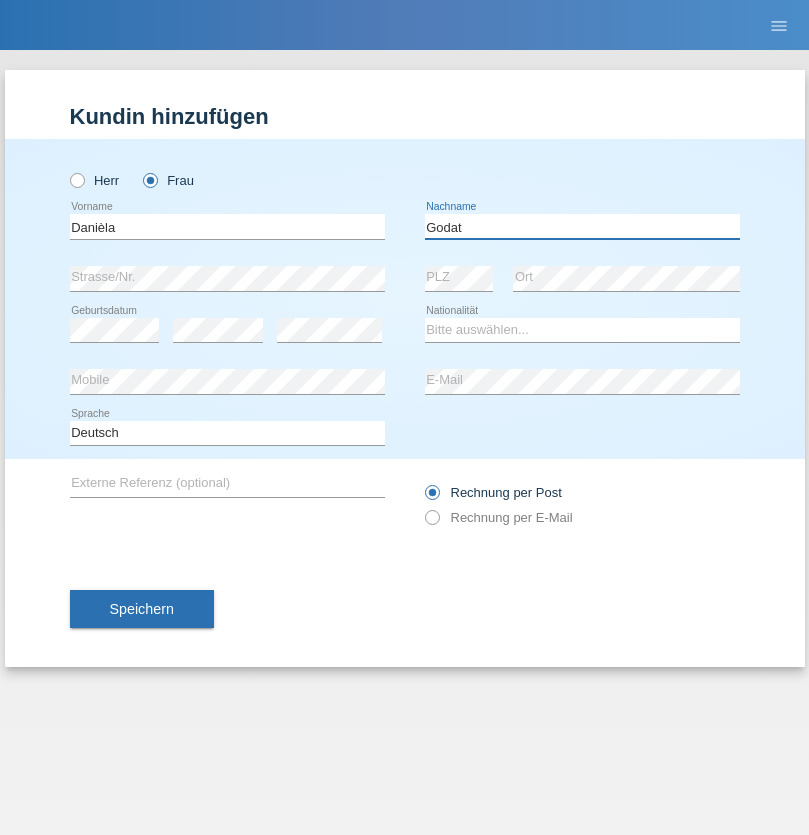 type on "Godat" 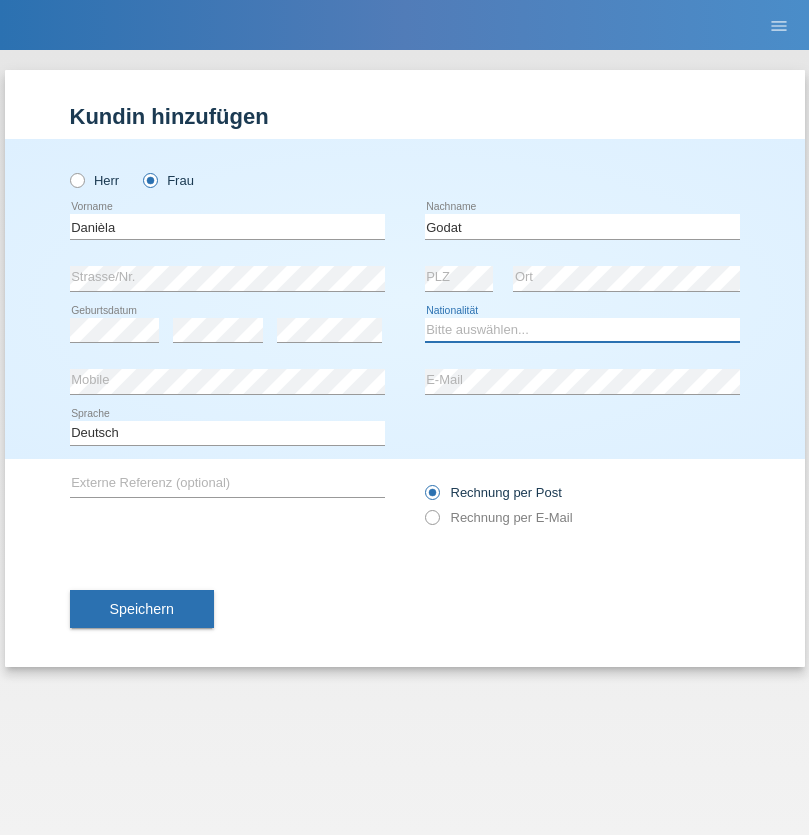 select on "CH" 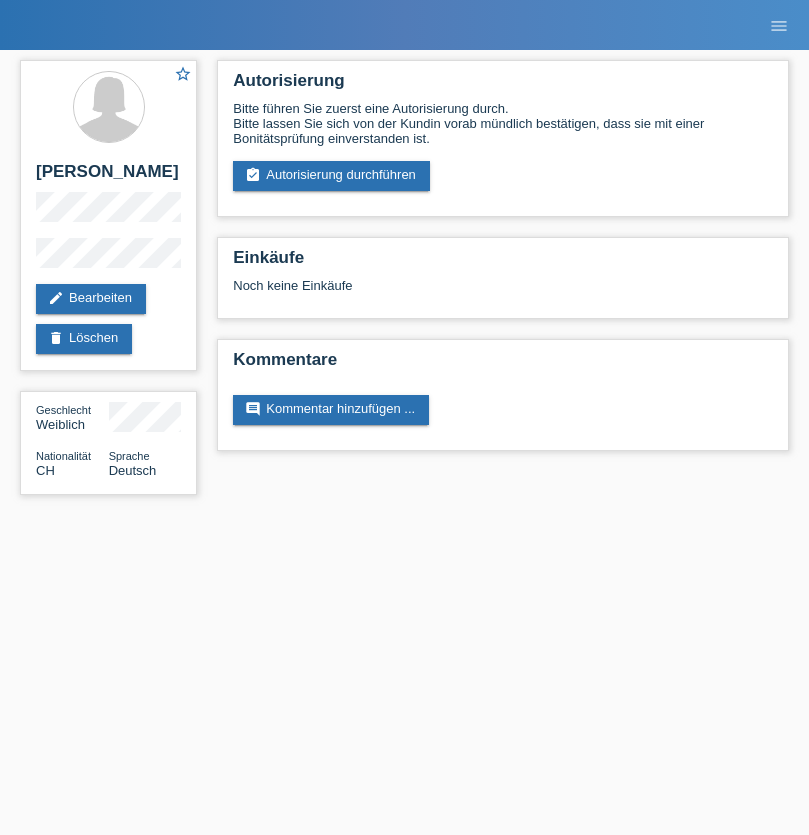 scroll, scrollTop: 0, scrollLeft: 0, axis: both 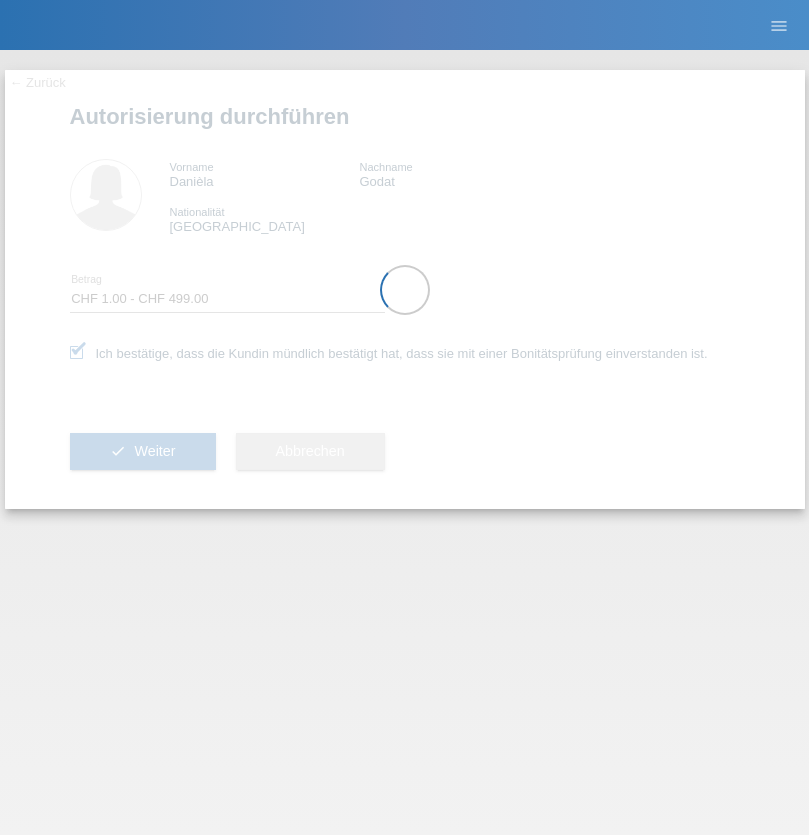 select on "1" 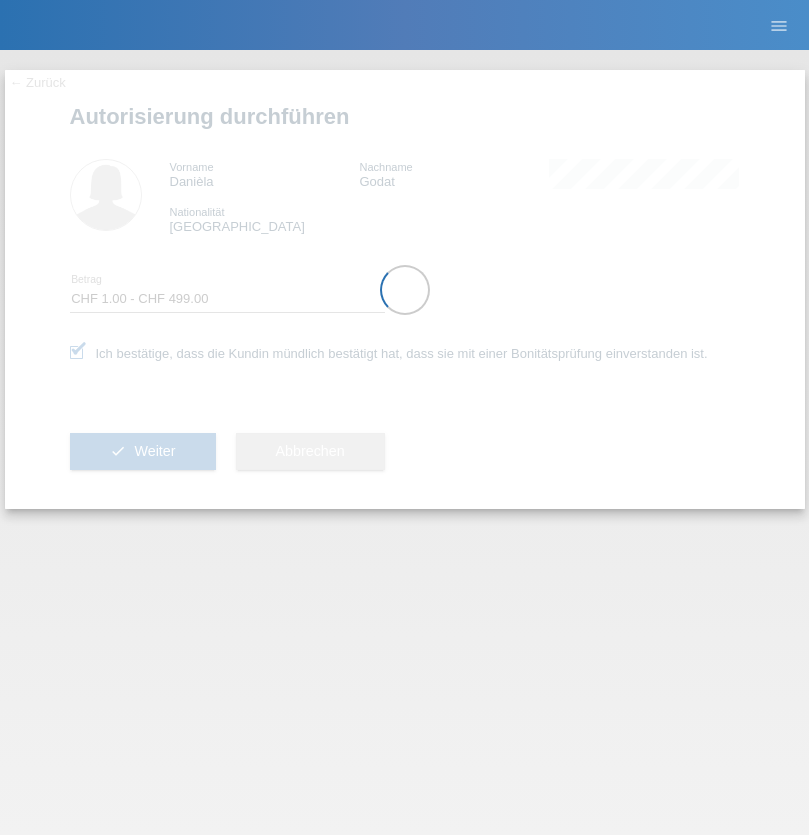 scroll, scrollTop: 0, scrollLeft: 0, axis: both 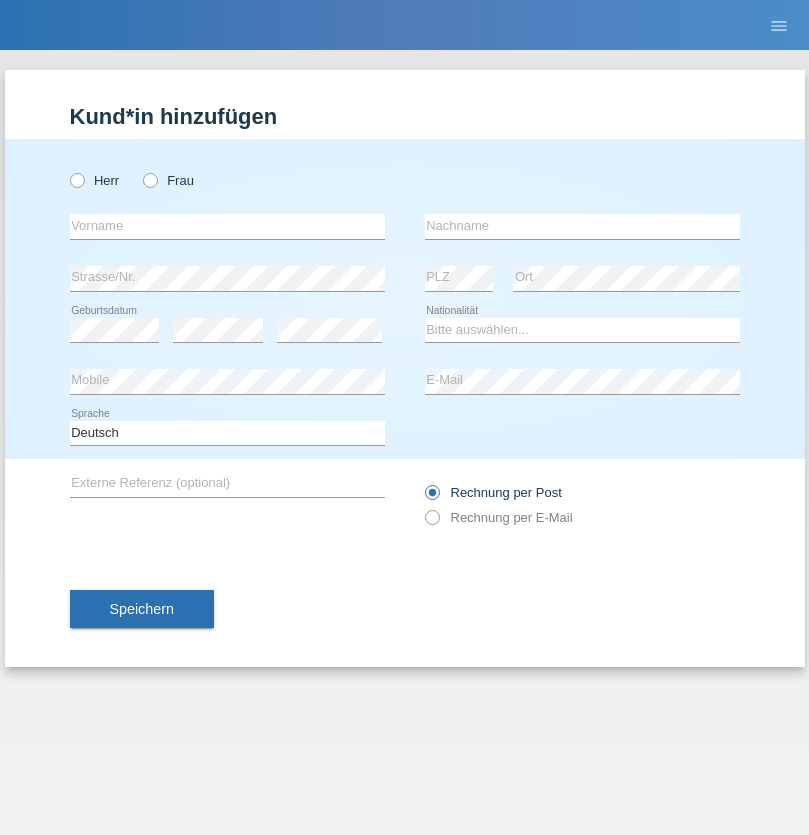 radio on "true" 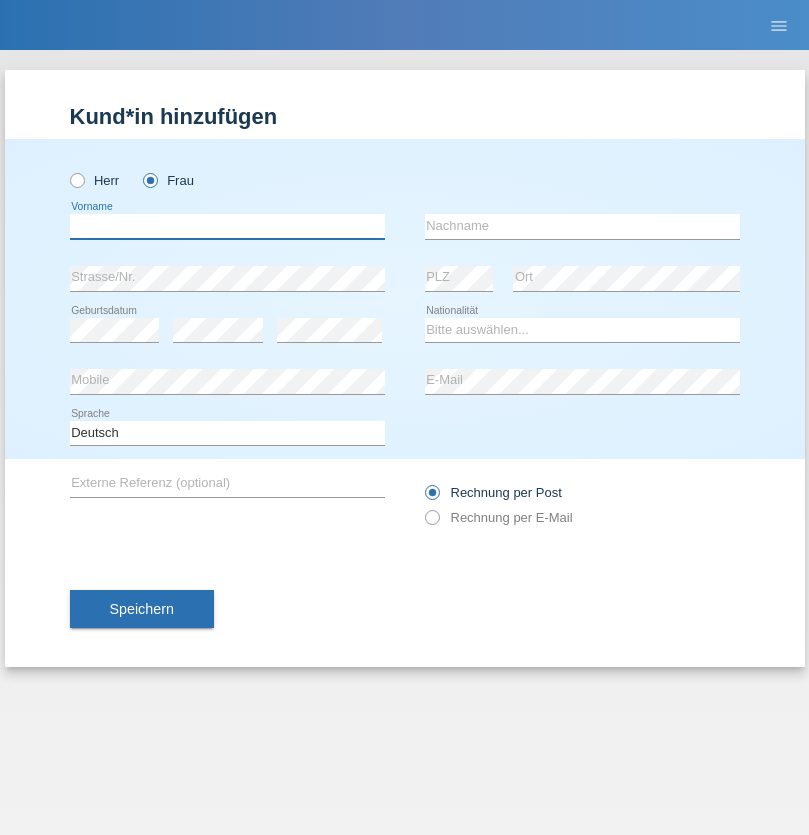 click at bounding box center (227, 226) 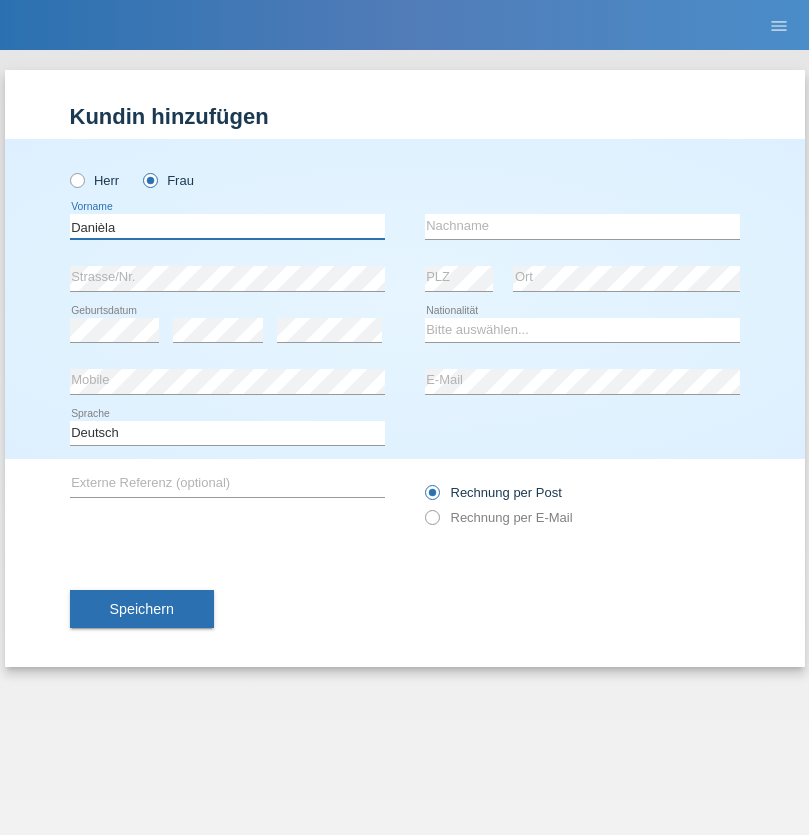 type on "Danièla" 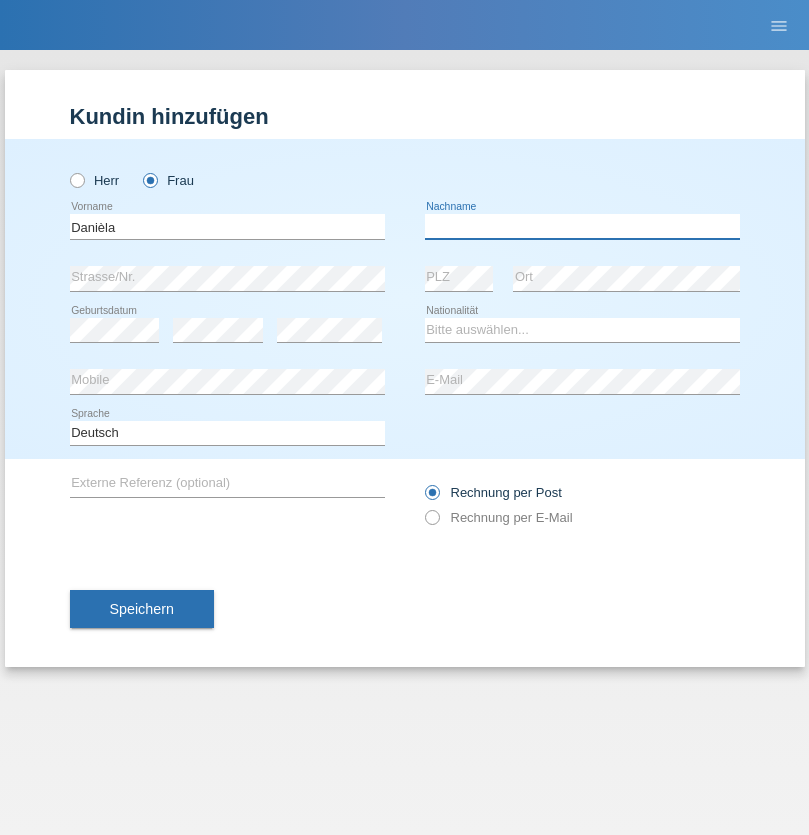 click at bounding box center (582, 226) 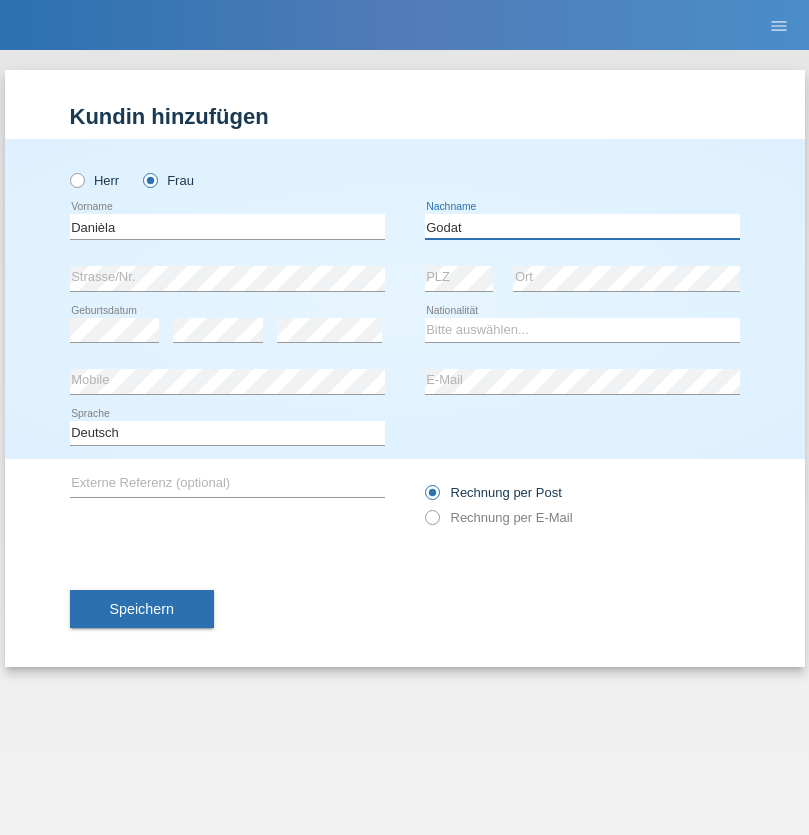 type on "Godat" 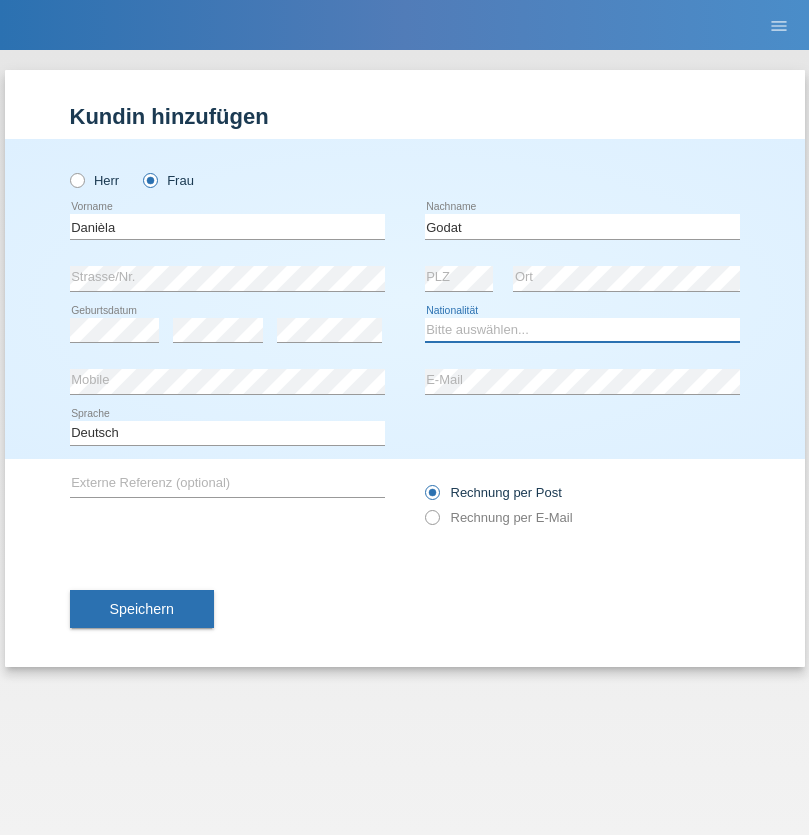 select on "CH" 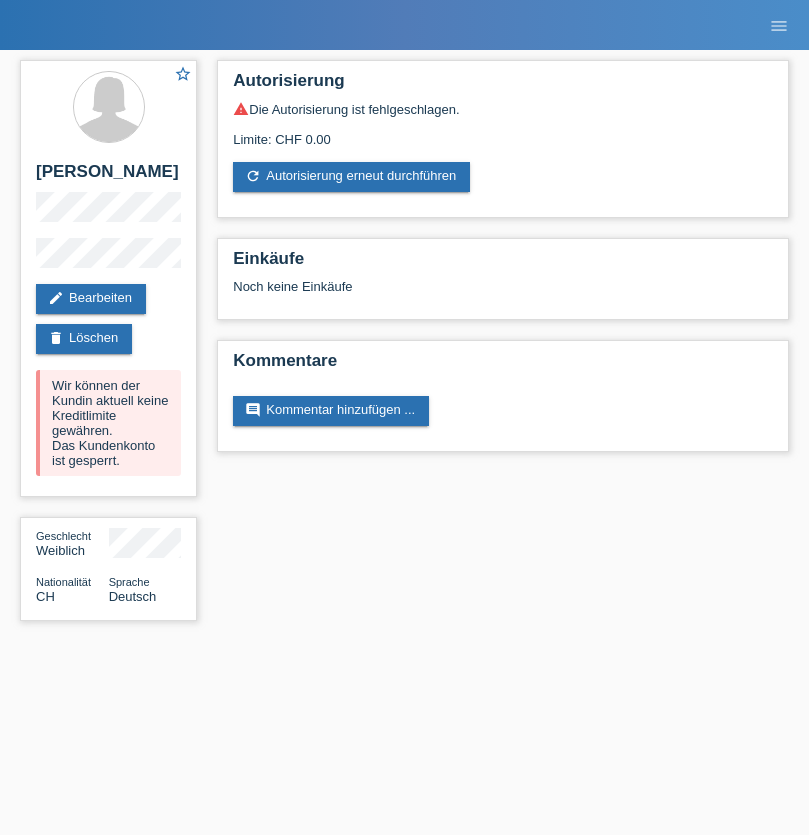 scroll, scrollTop: 0, scrollLeft: 0, axis: both 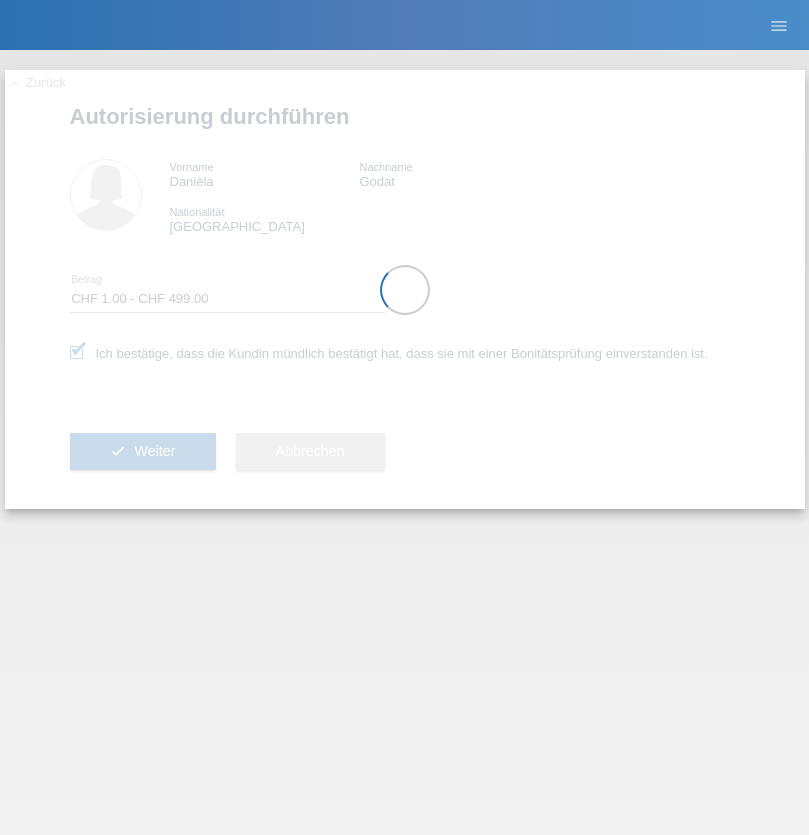 select on "1" 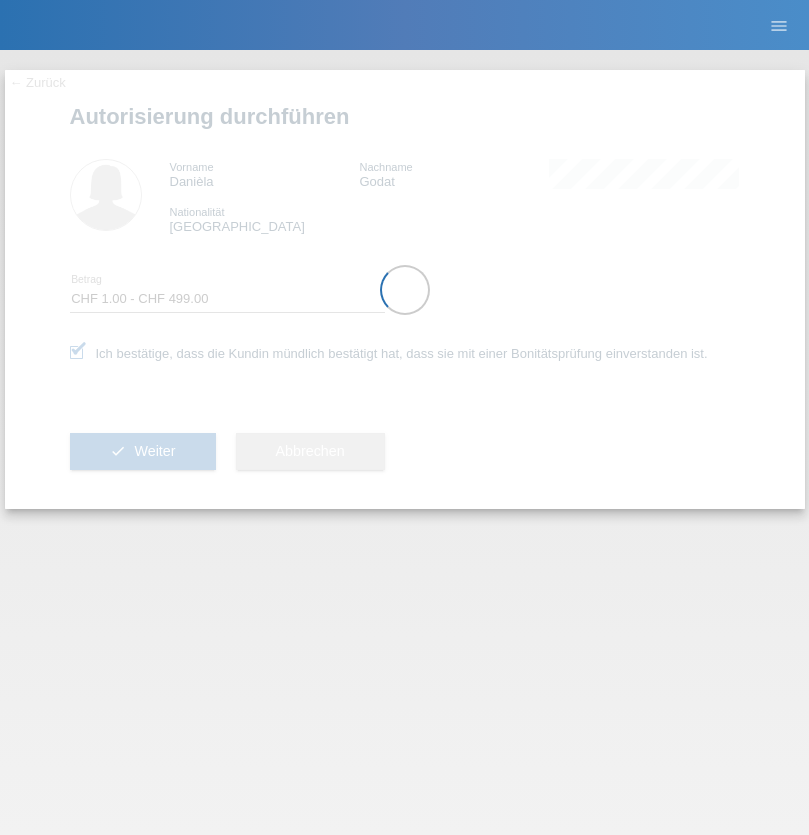 scroll, scrollTop: 0, scrollLeft: 0, axis: both 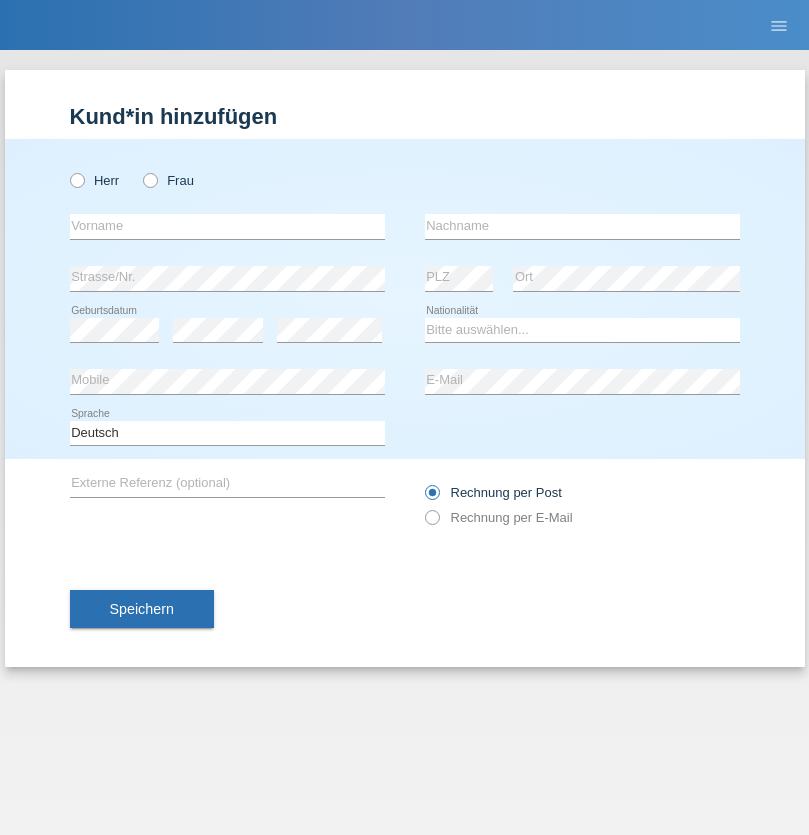 radio on "true" 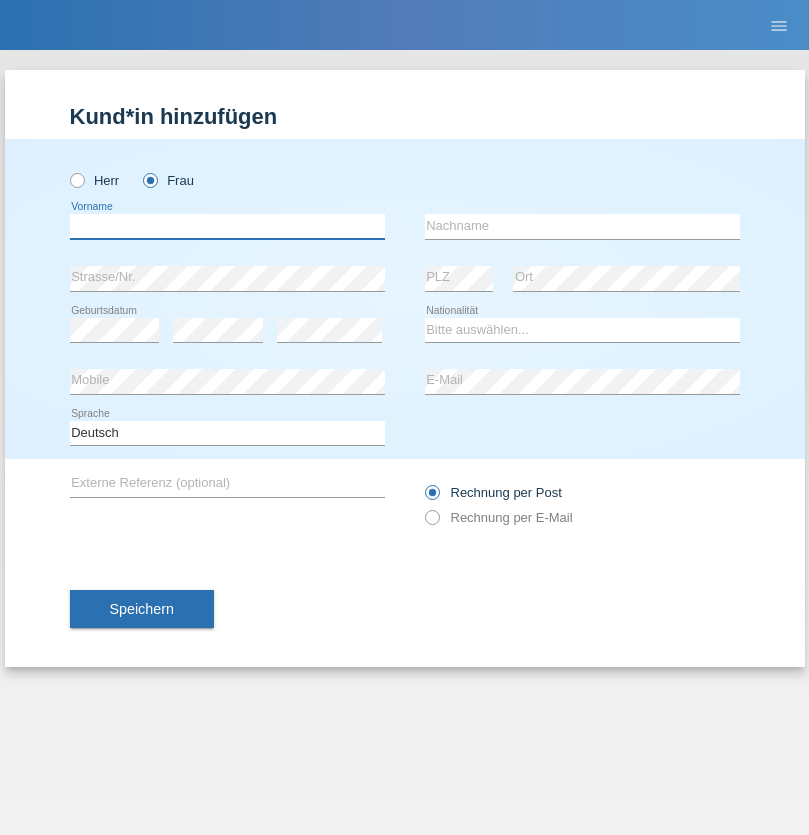 click at bounding box center [227, 226] 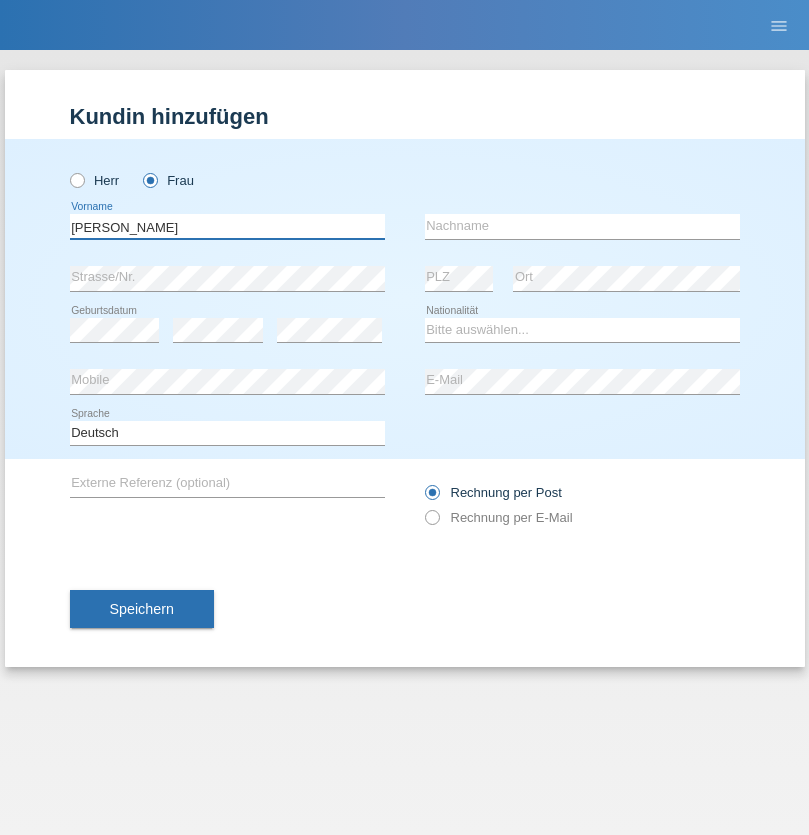 type on "Alberto" 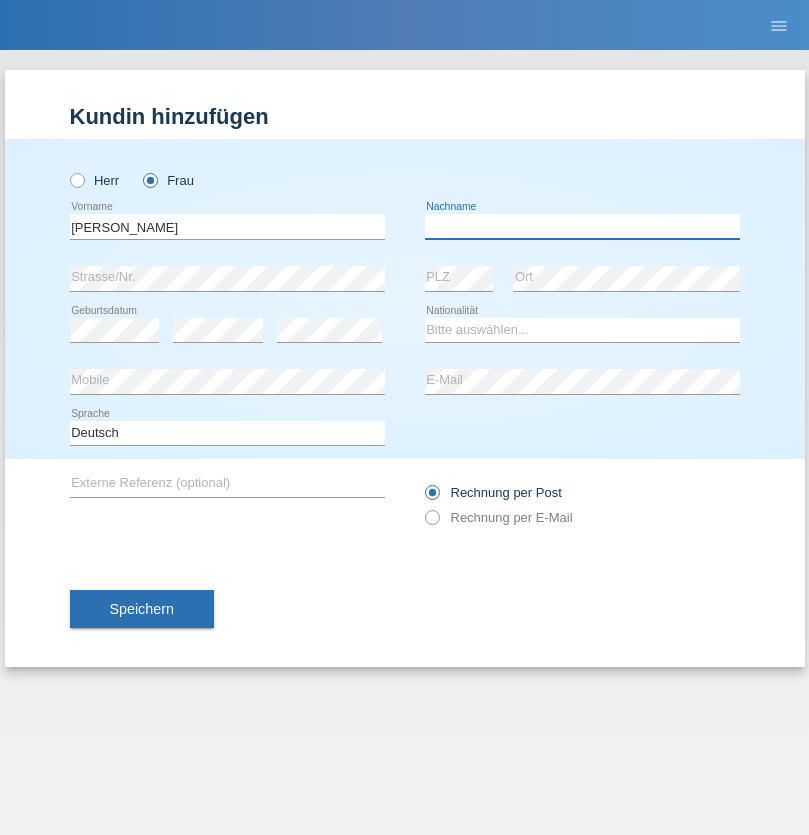 click at bounding box center (582, 226) 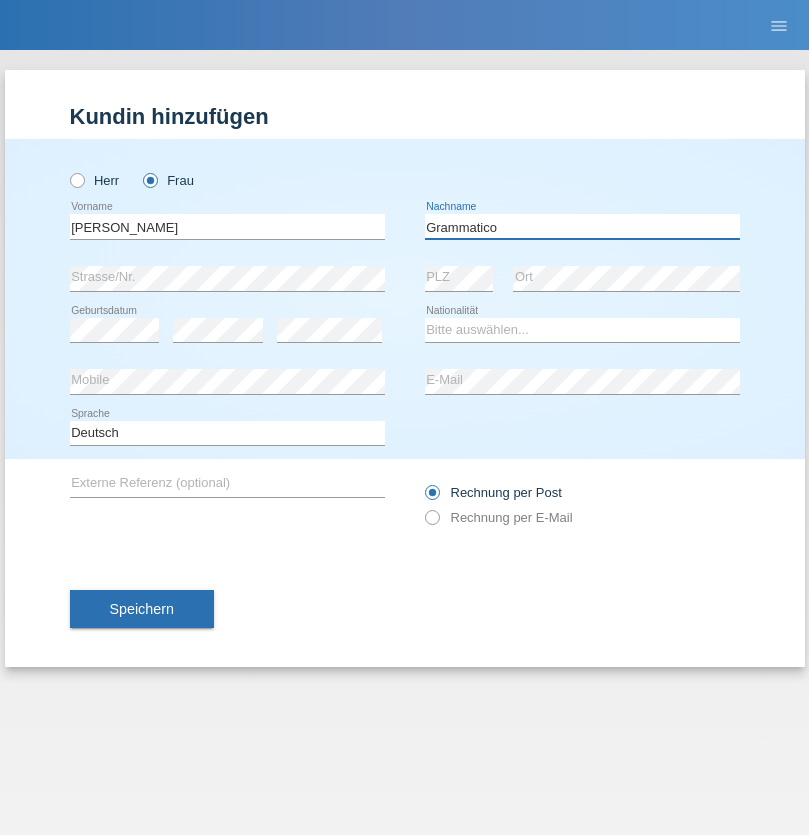 type on "Grammatico" 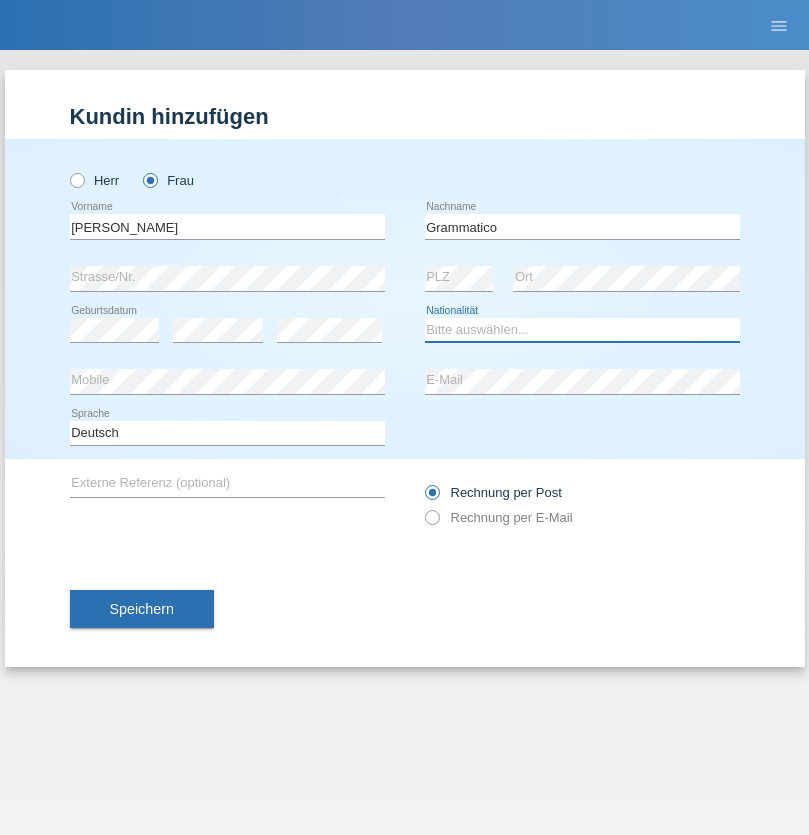 select on "CH" 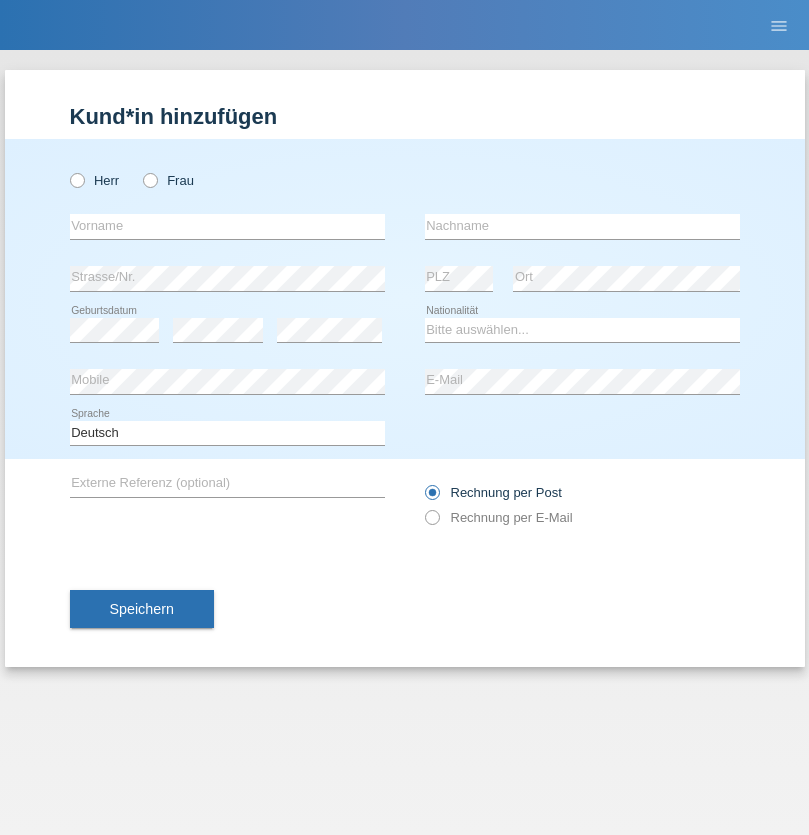 scroll, scrollTop: 0, scrollLeft: 0, axis: both 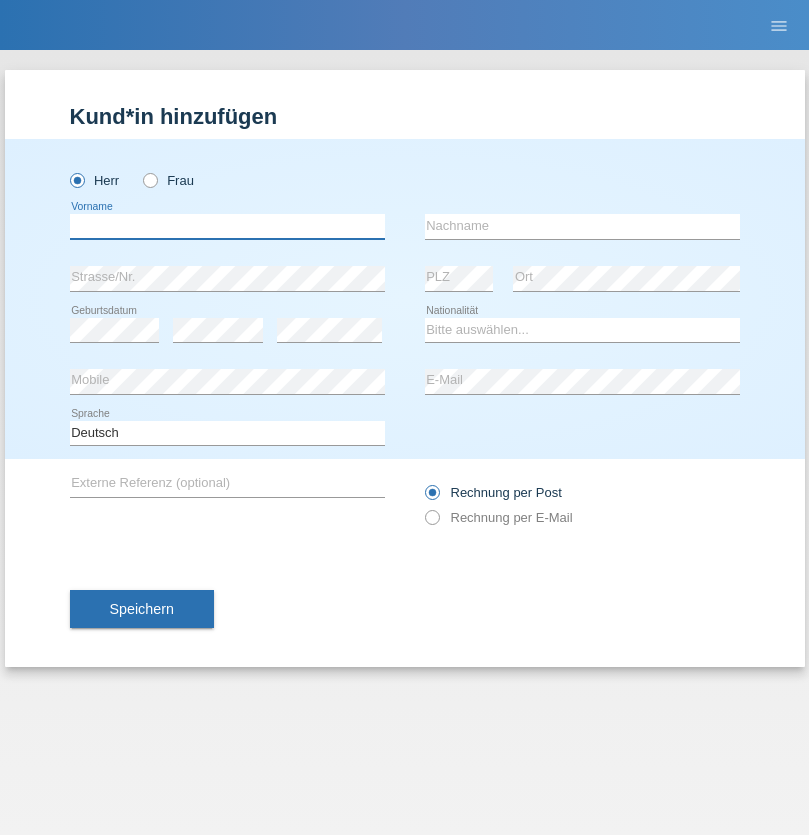 click at bounding box center [227, 226] 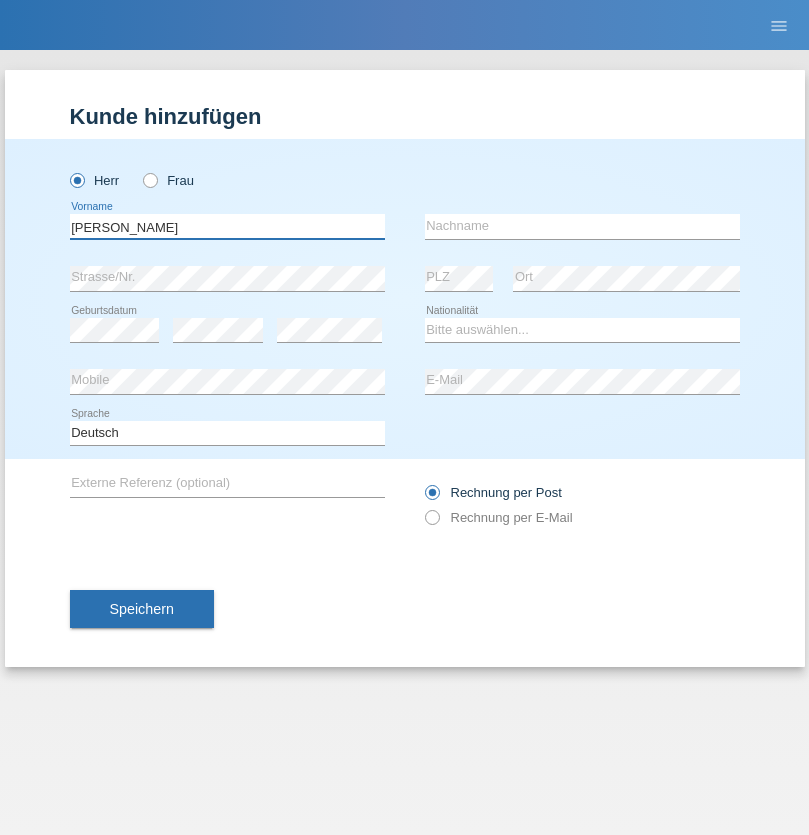 type on "[PERSON_NAME]" 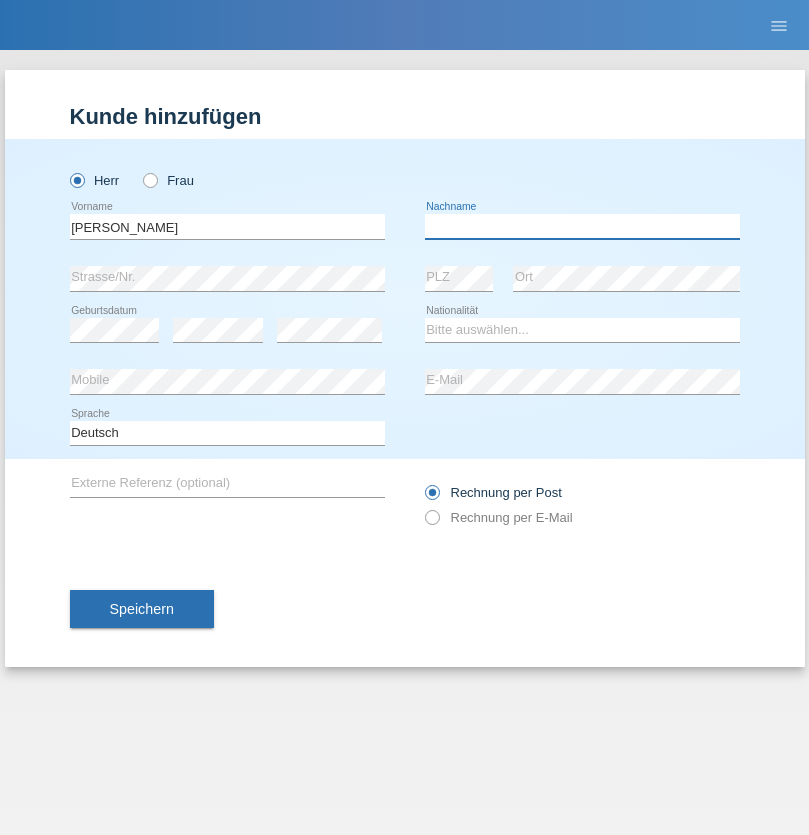 click at bounding box center (582, 226) 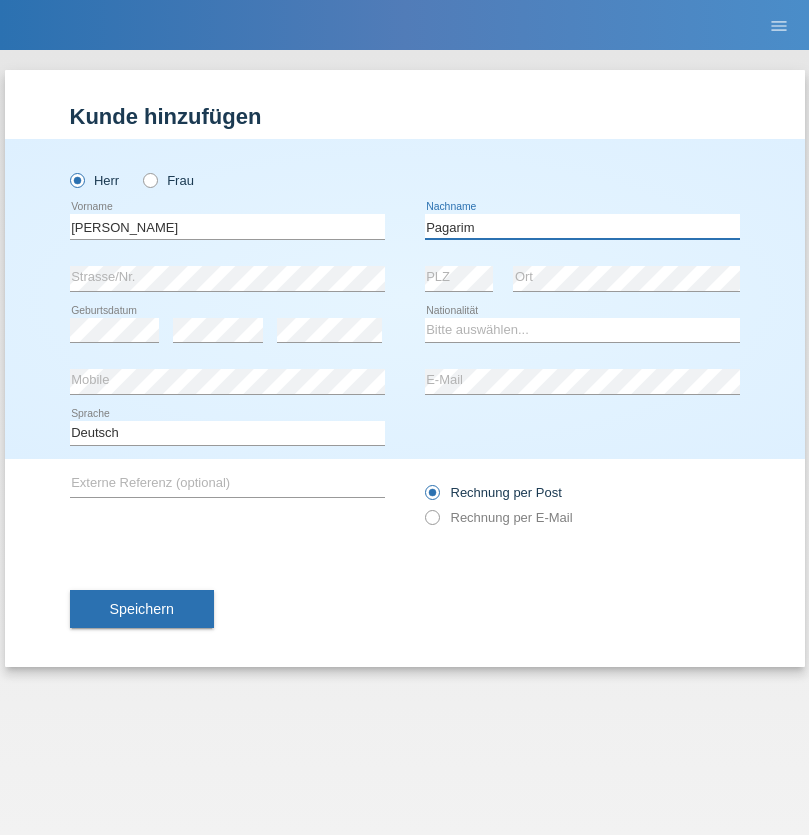 type on "Pagarim" 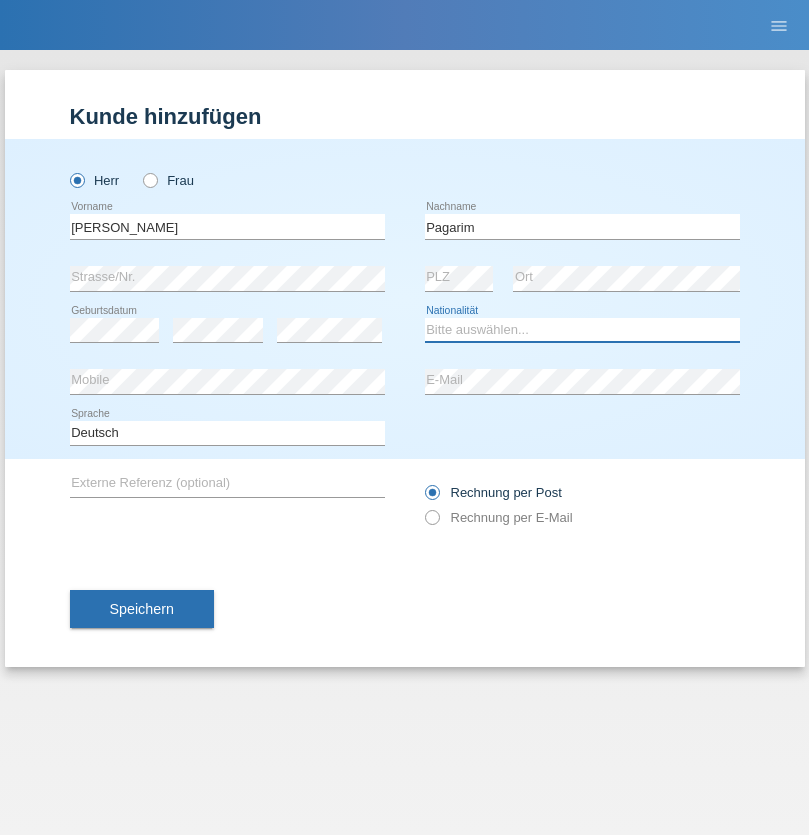 select on "CH" 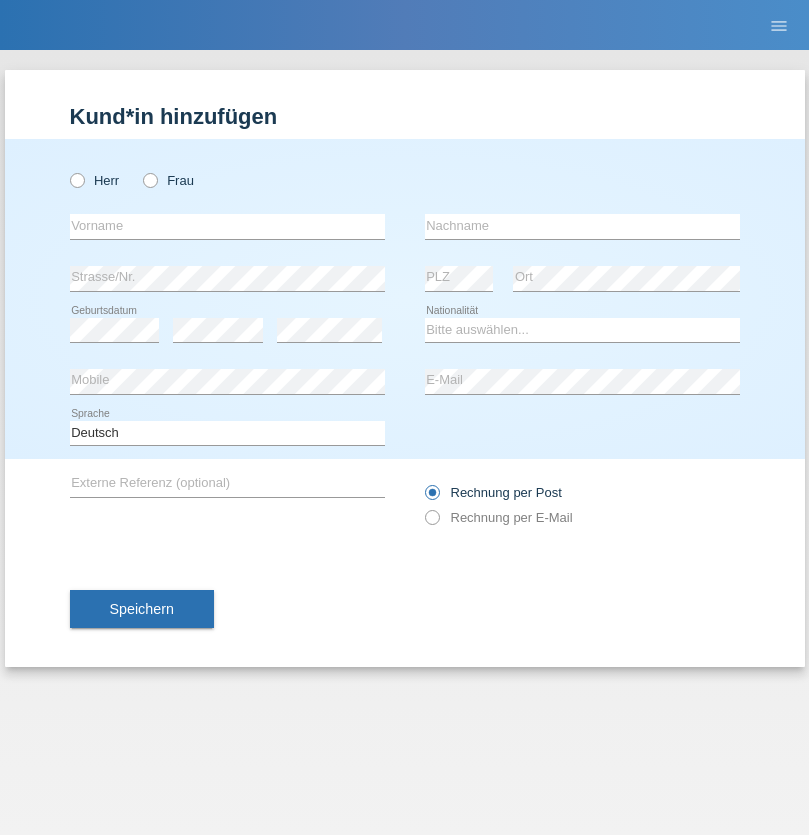 scroll, scrollTop: 0, scrollLeft: 0, axis: both 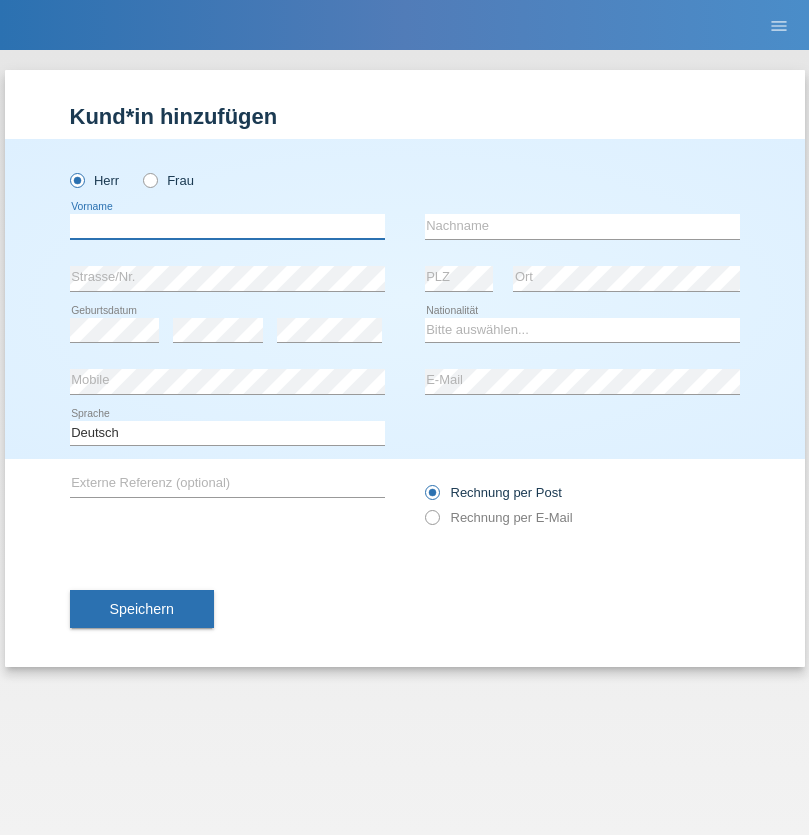 click at bounding box center (227, 226) 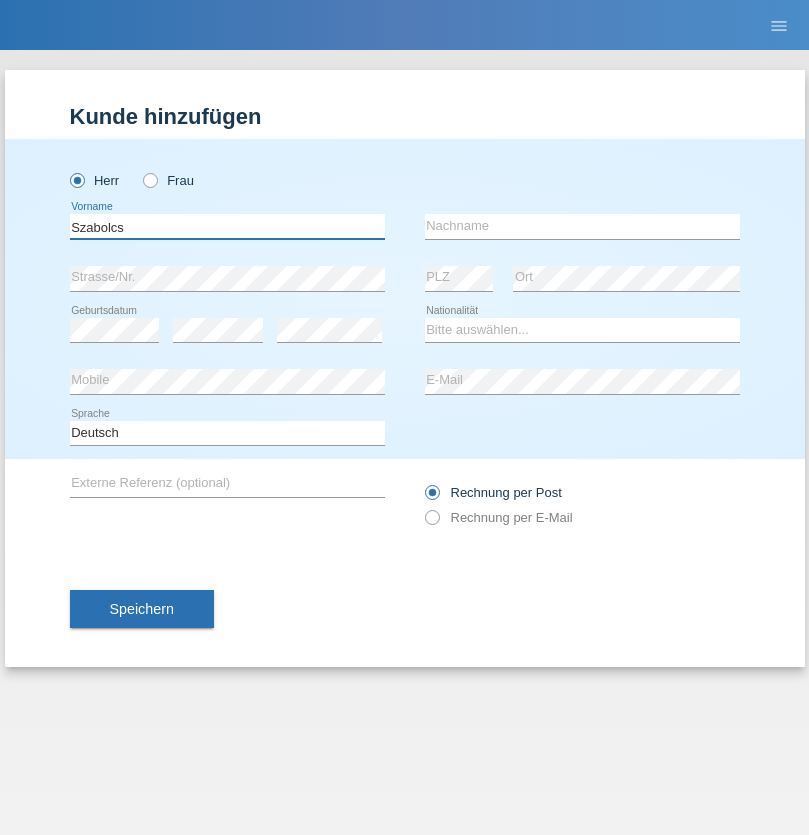 type on "Szabolcs" 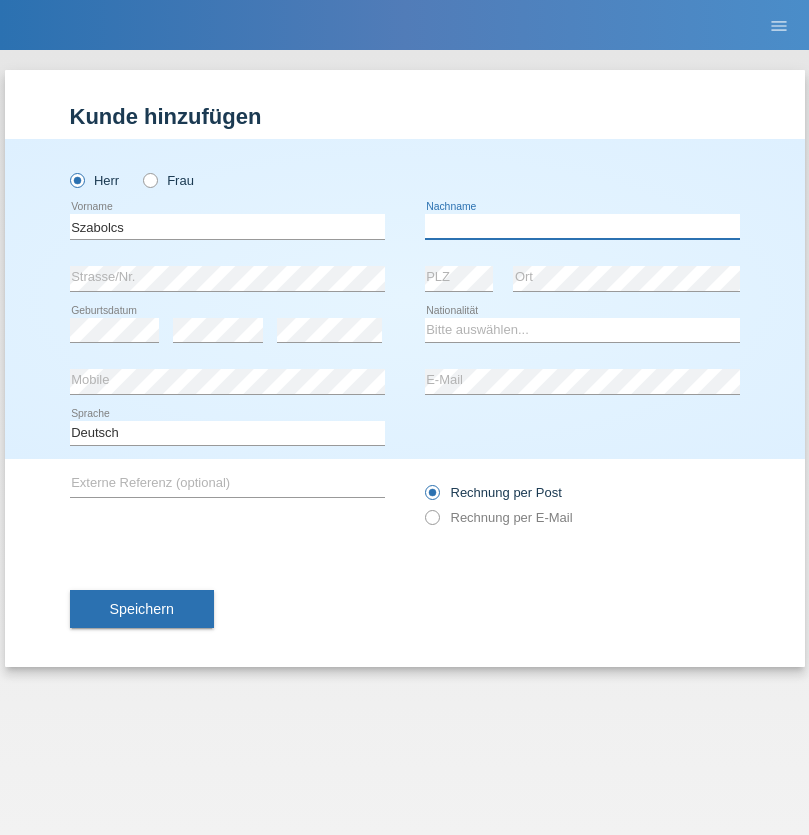 click at bounding box center [582, 226] 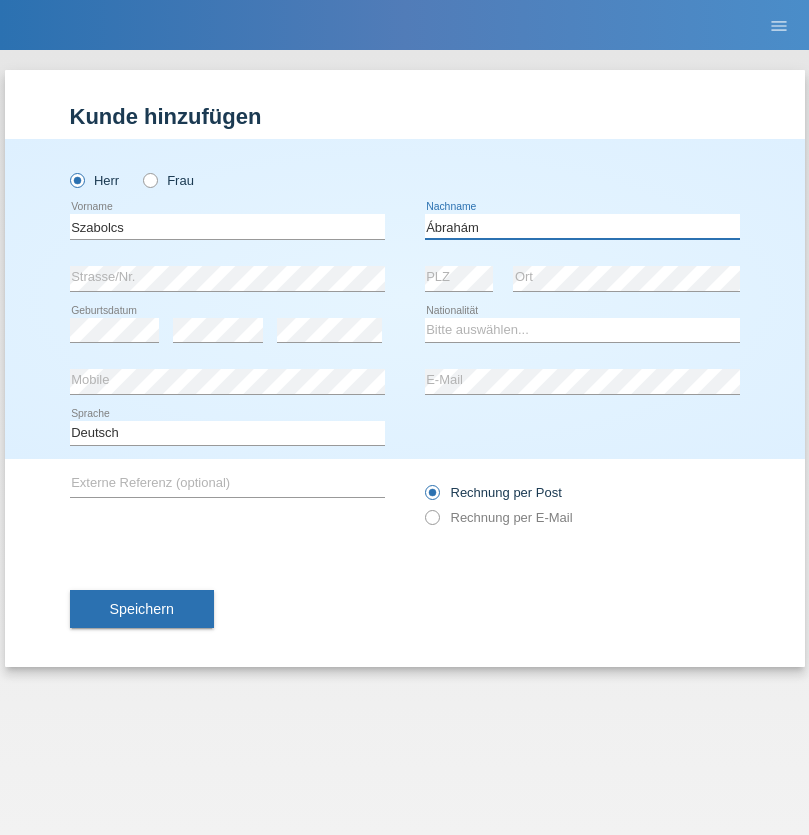 type on "Ábrahám" 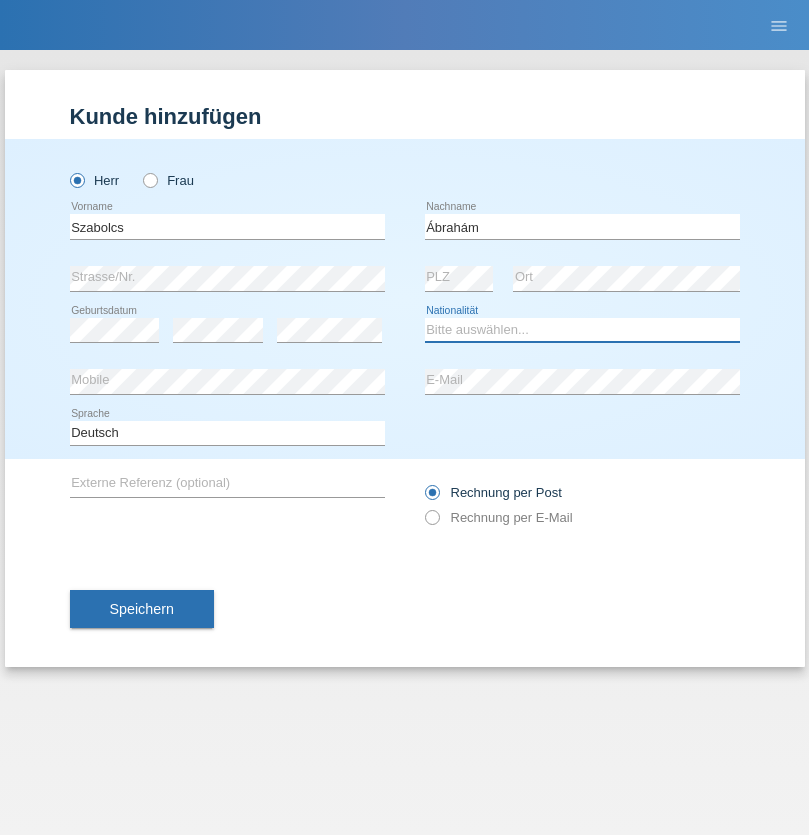 select on "HU" 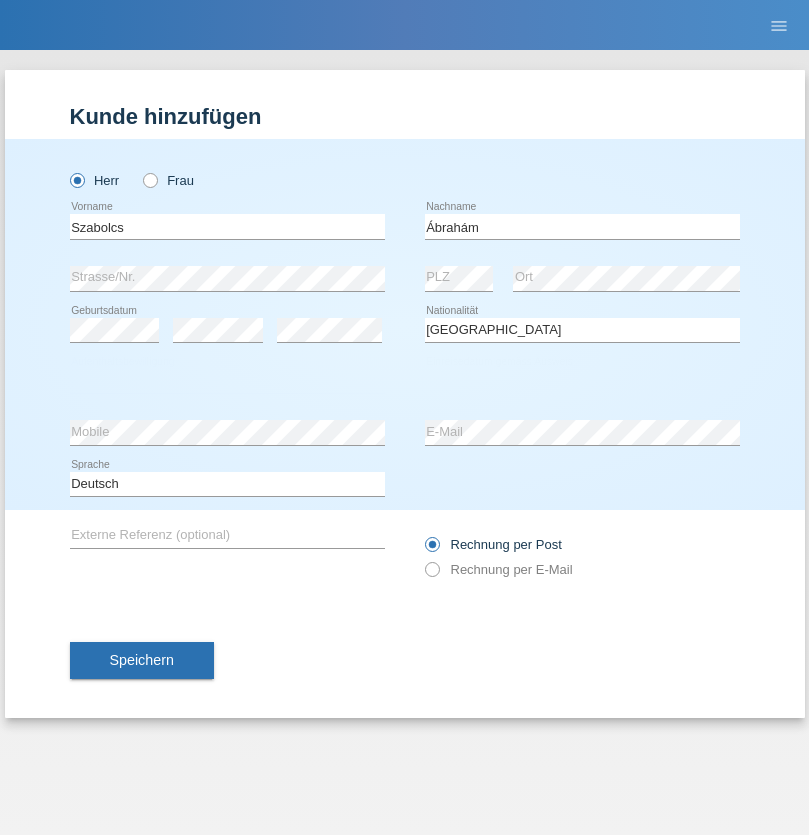 select on "C" 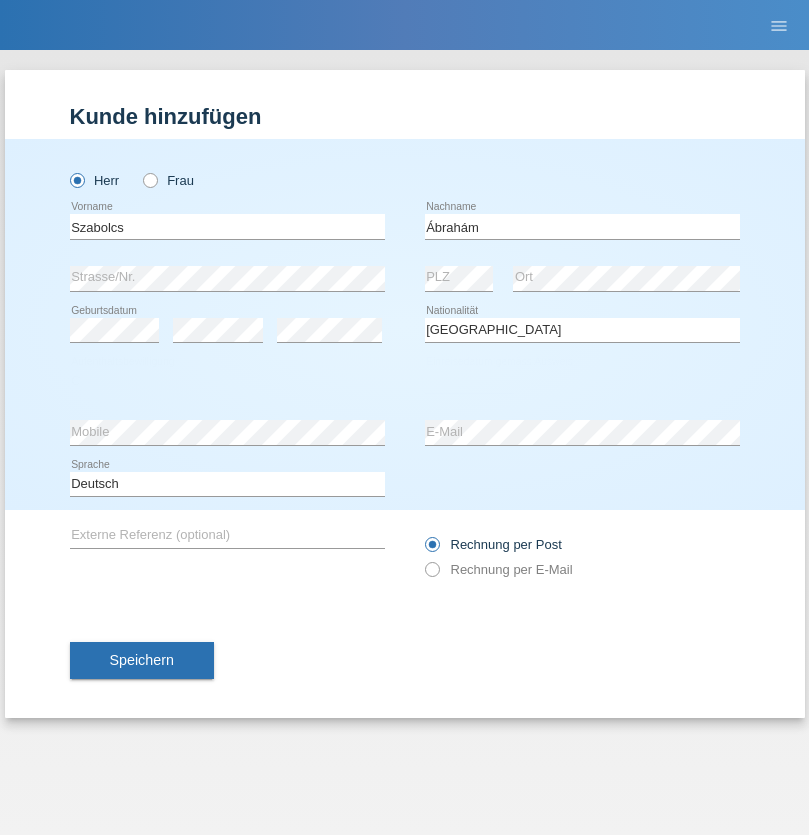 select on "09" 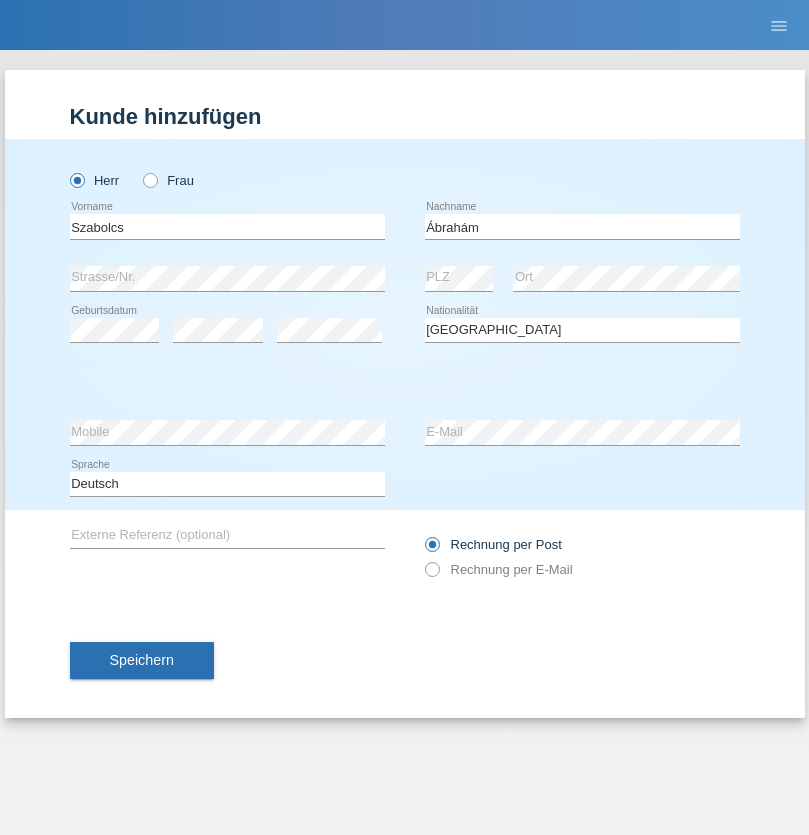 select on "12" 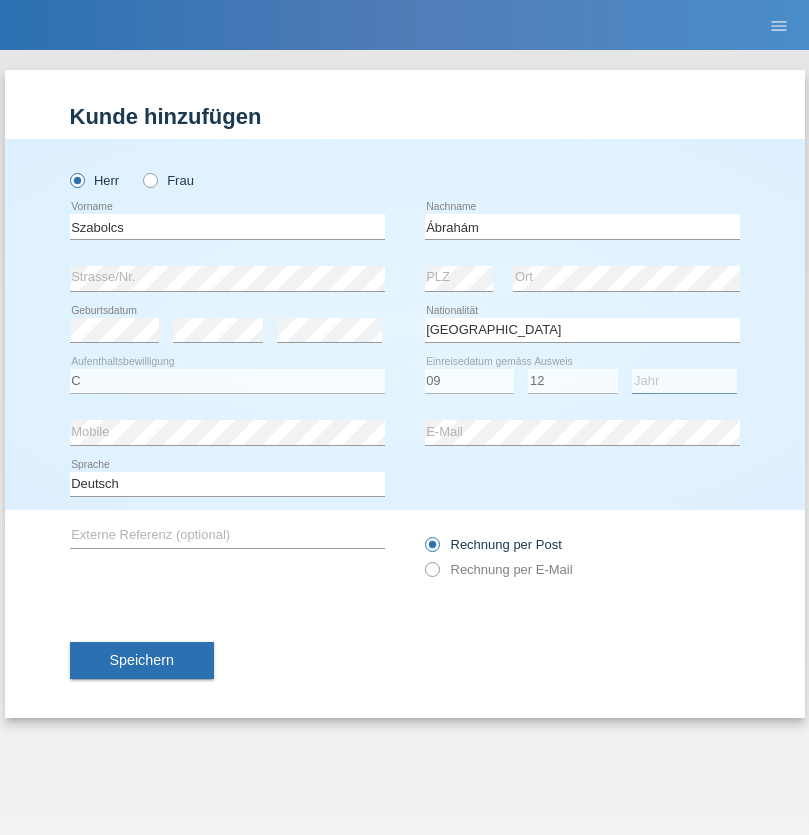 select on "2021" 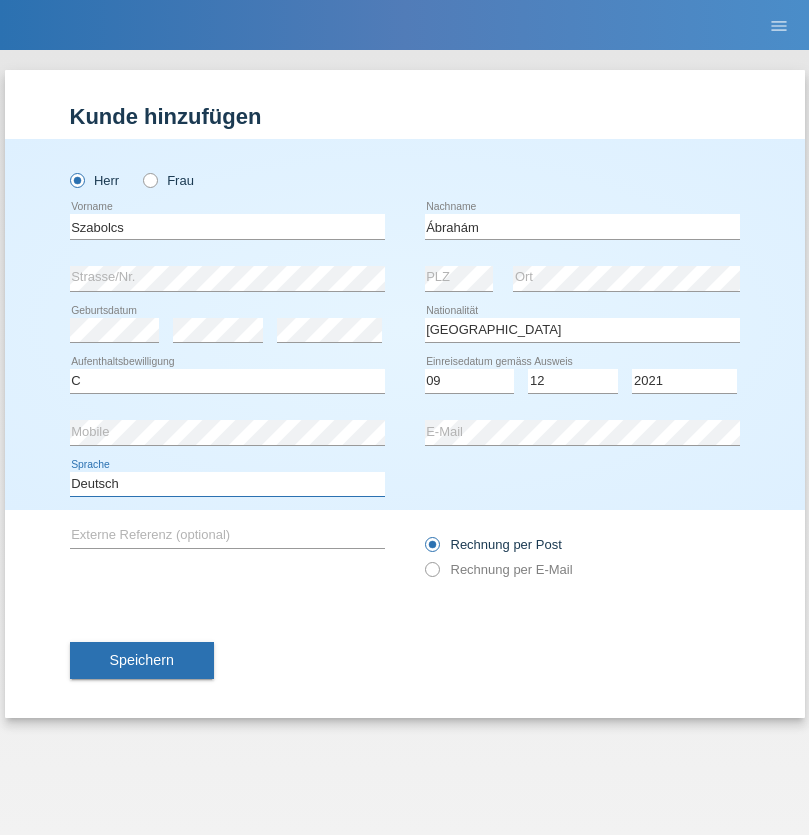 select on "en" 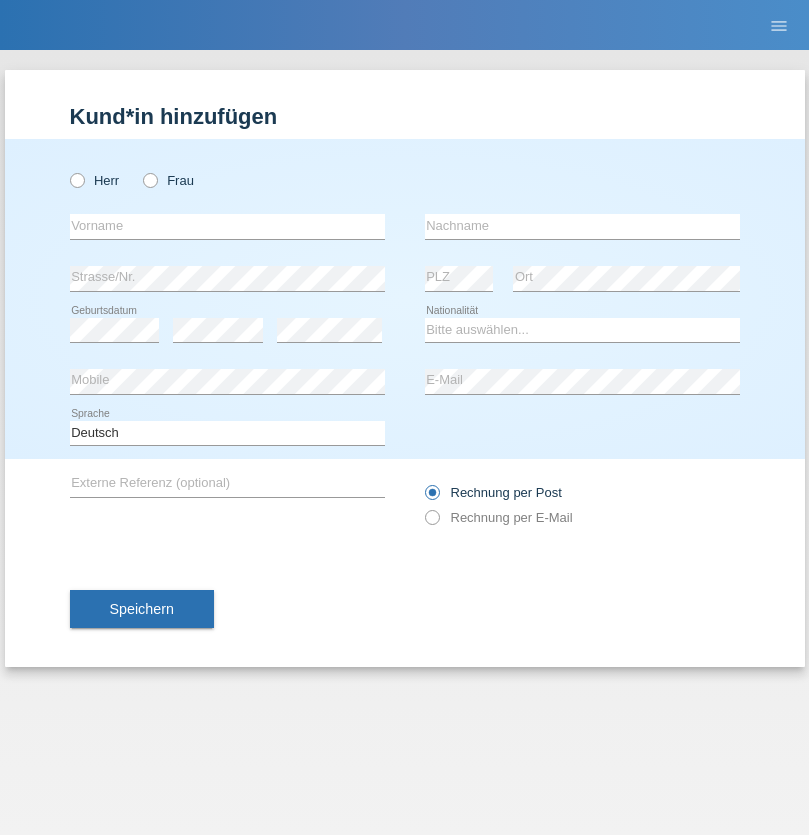 scroll, scrollTop: 0, scrollLeft: 0, axis: both 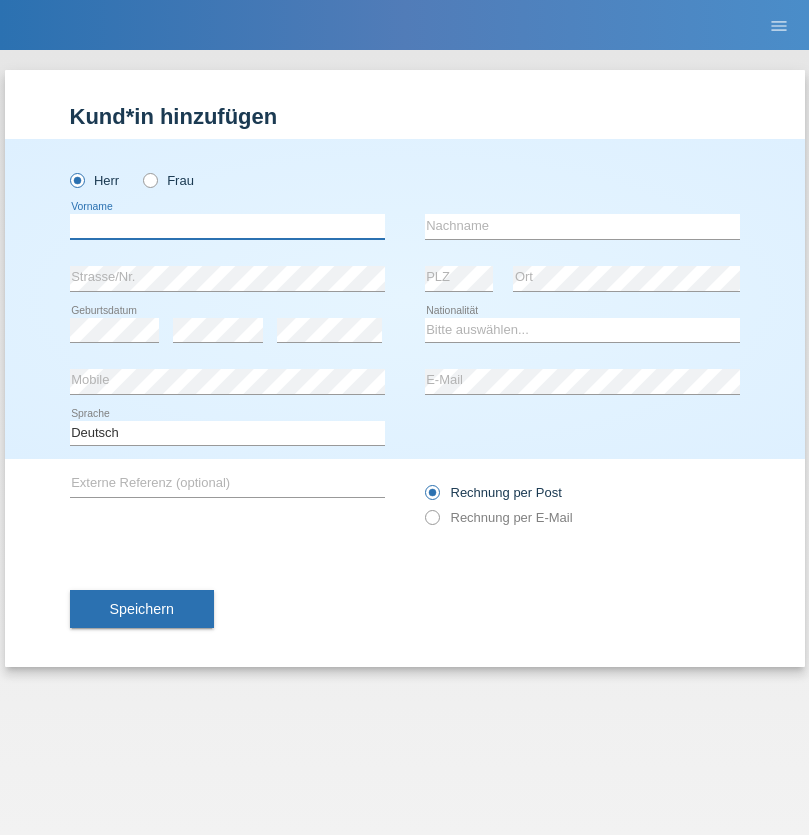 click at bounding box center (227, 226) 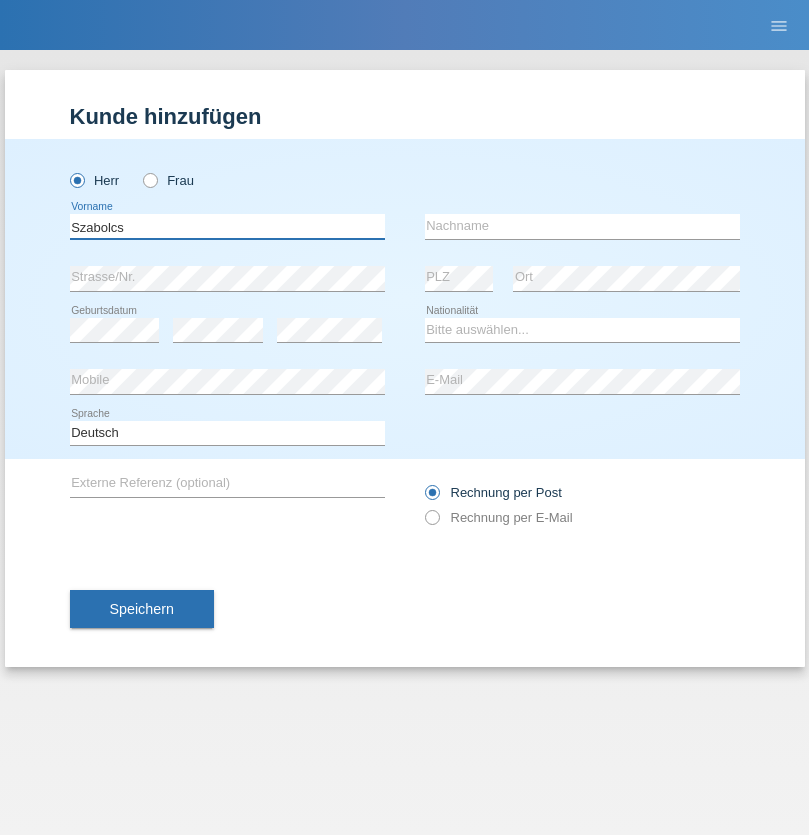 type on "Szabolcs" 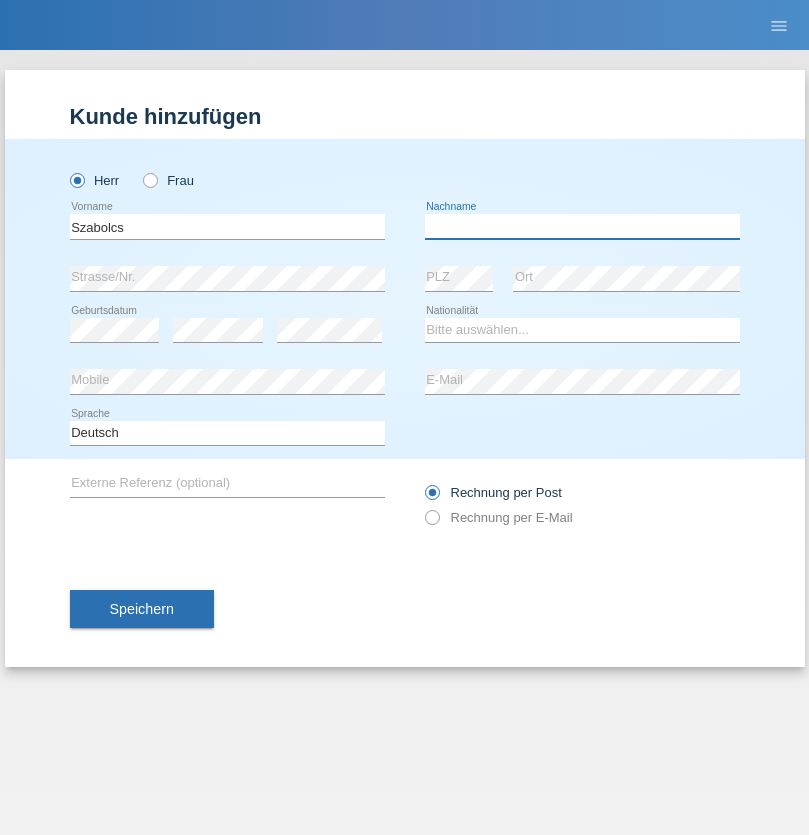 click at bounding box center (582, 226) 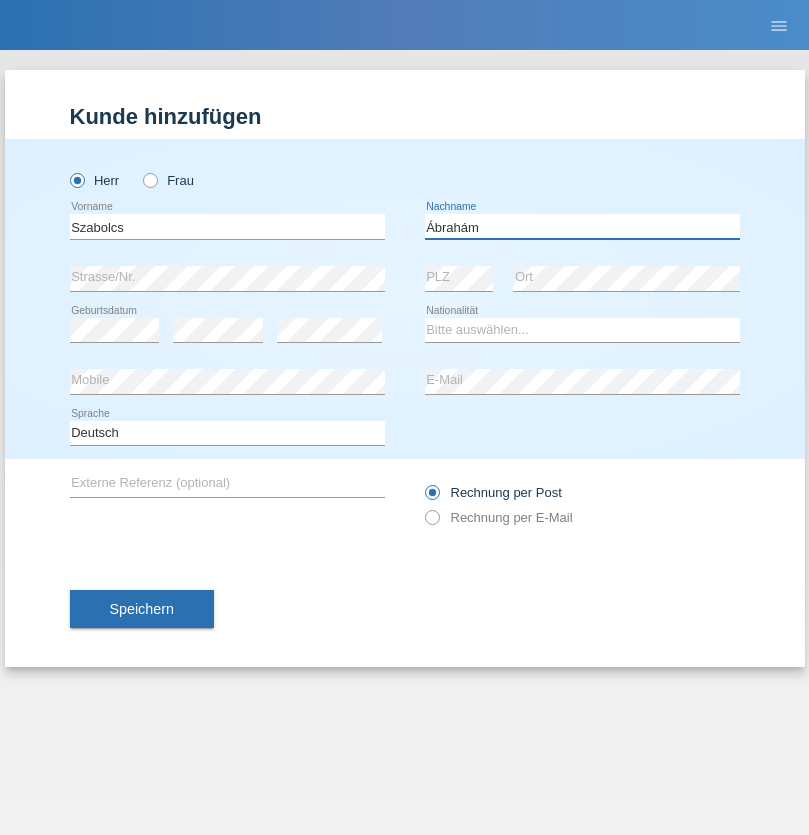 type on "Ábrahám" 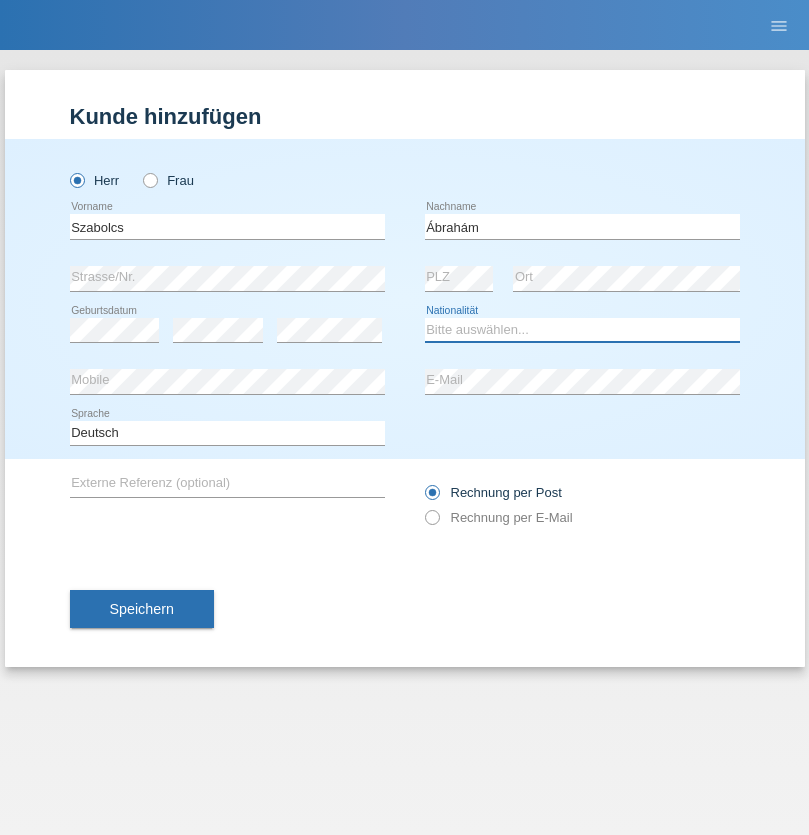 select on "HU" 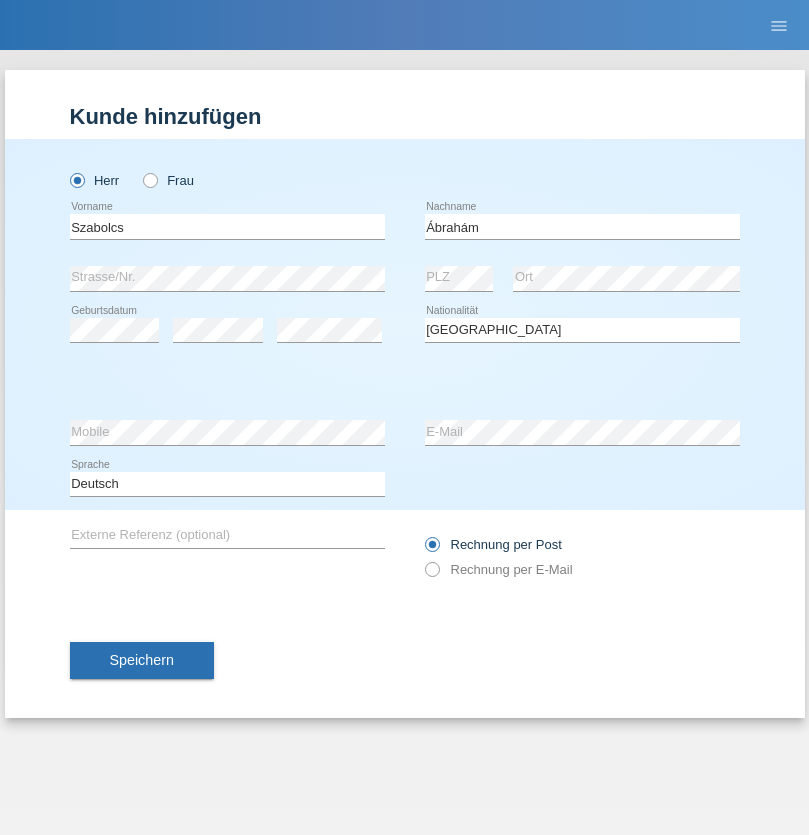 select on "C" 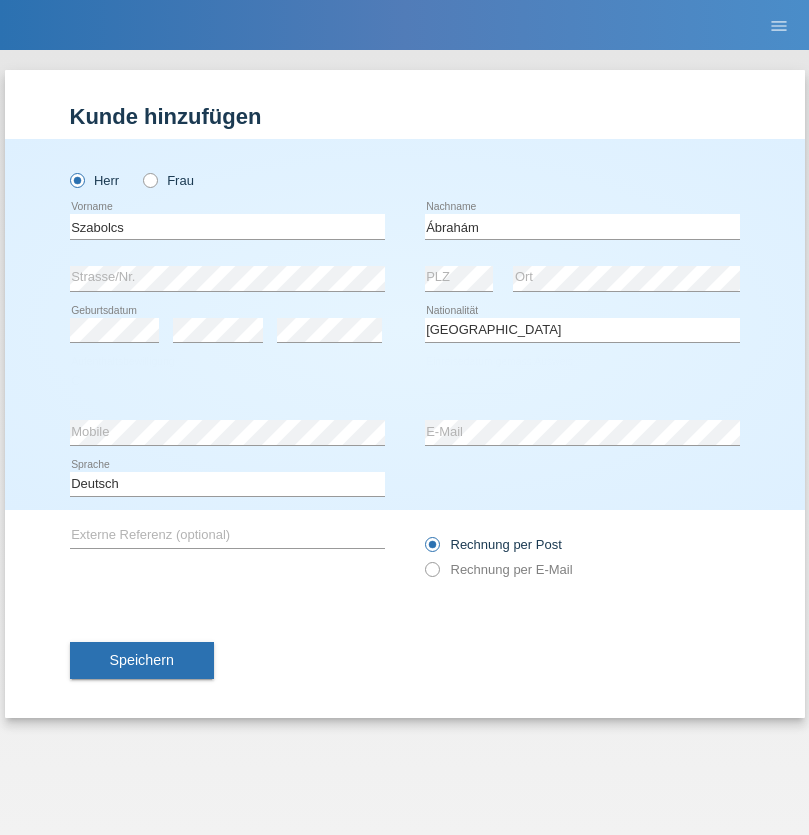select on "09" 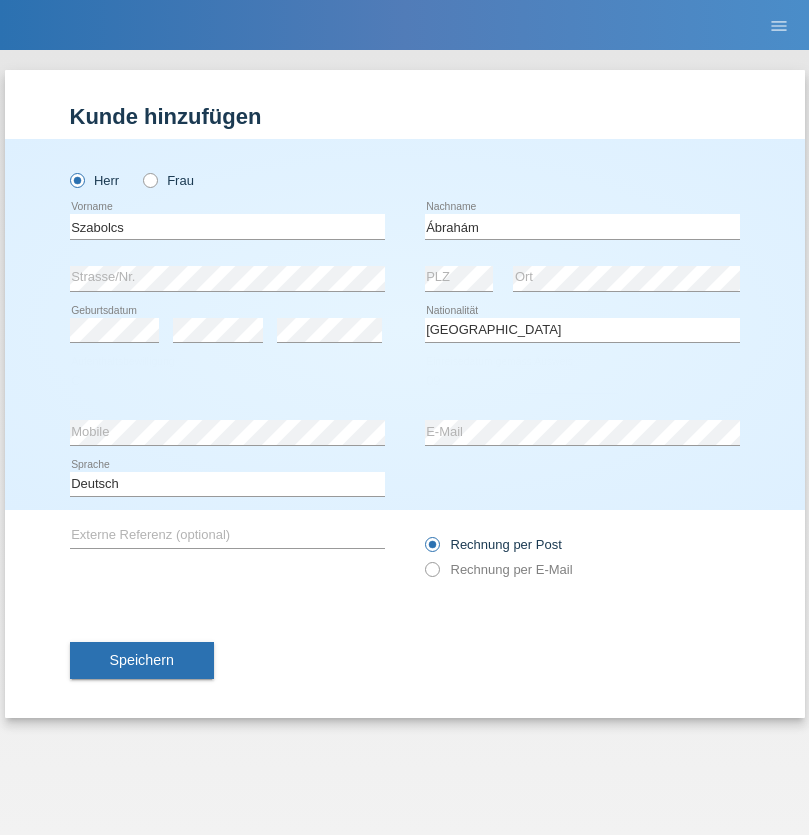 select on "12" 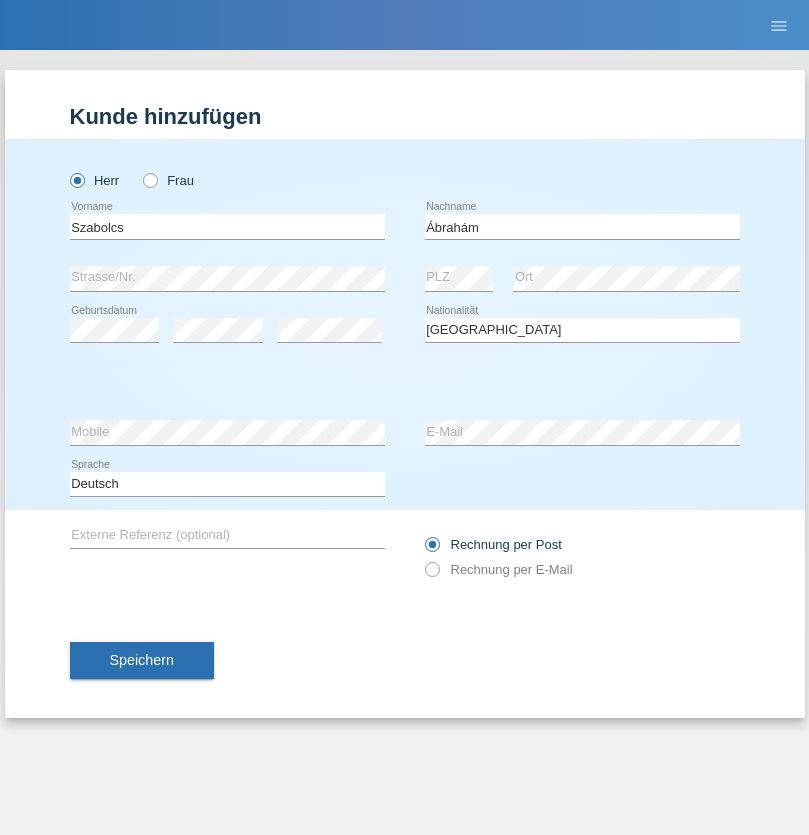 select on "2021" 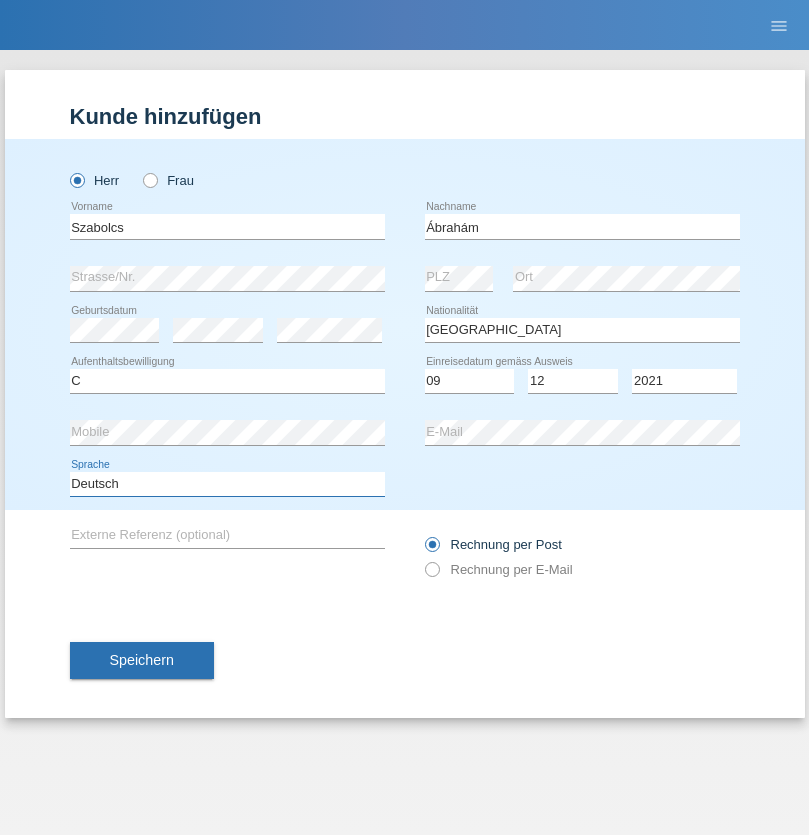select on "en" 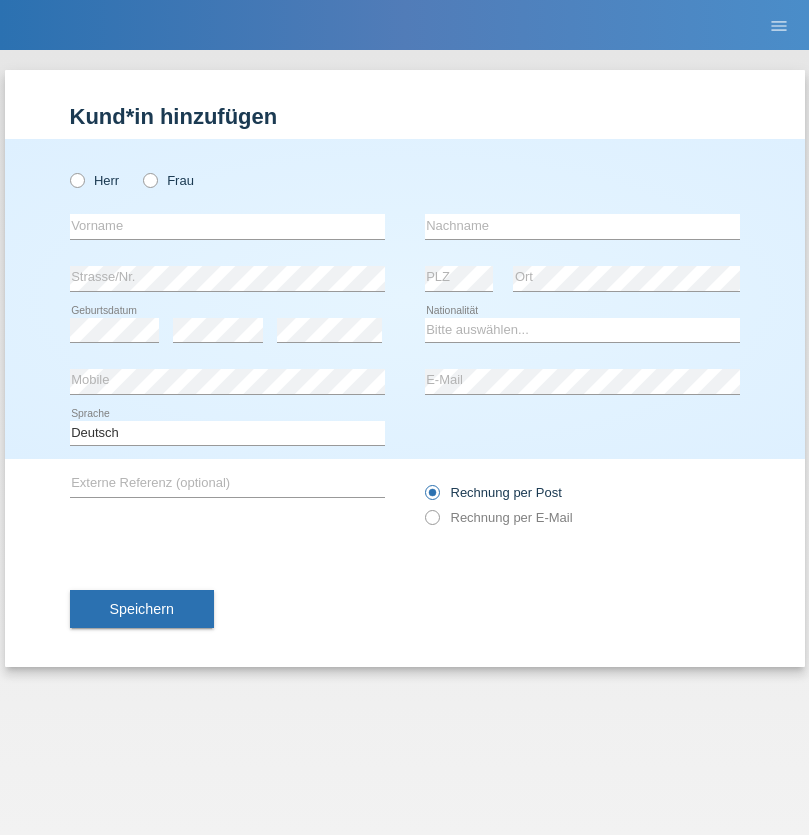 scroll, scrollTop: 0, scrollLeft: 0, axis: both 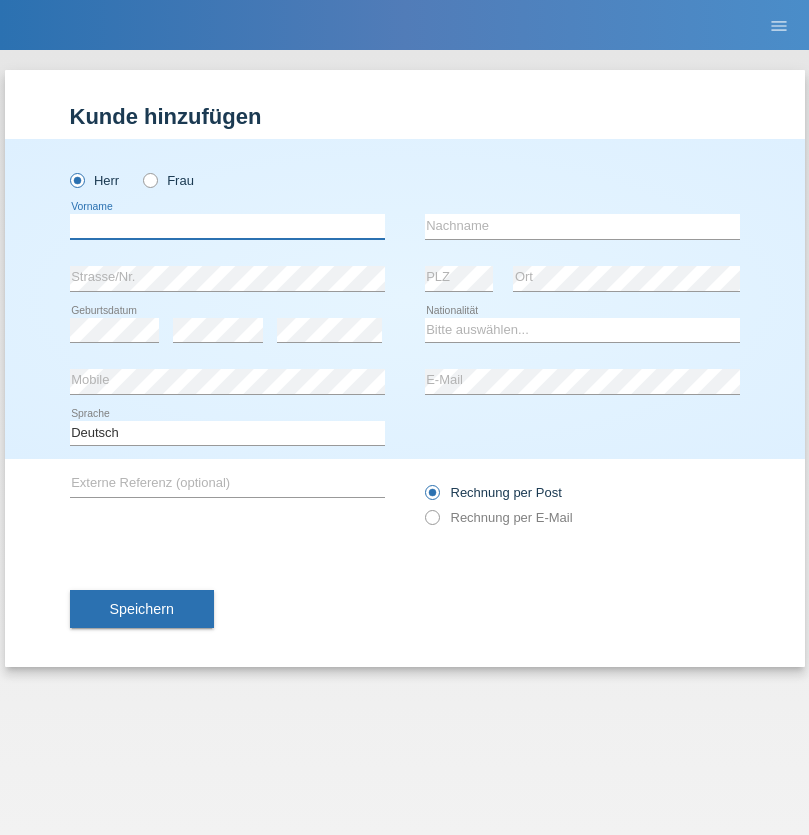 click at bounding box center (227, 226) 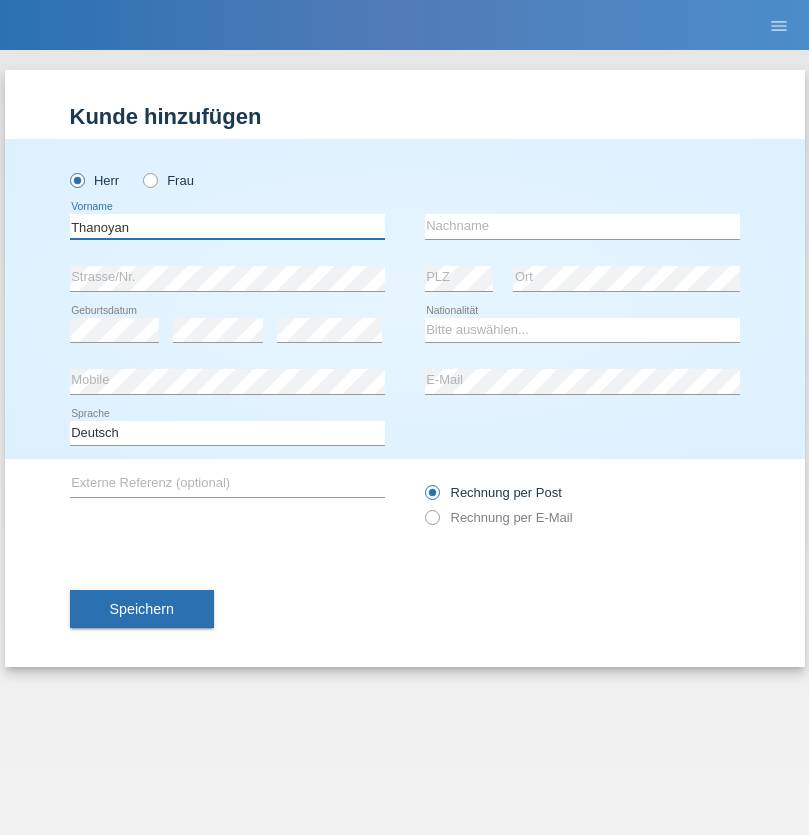 type on "Thanoyan" 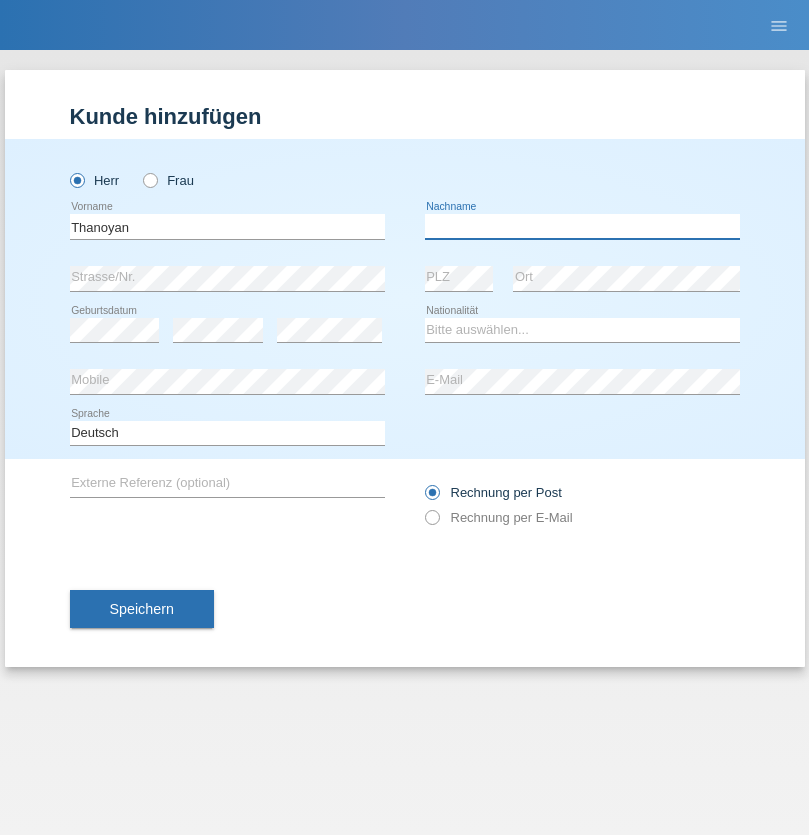 click at bounding box center [582, 226] 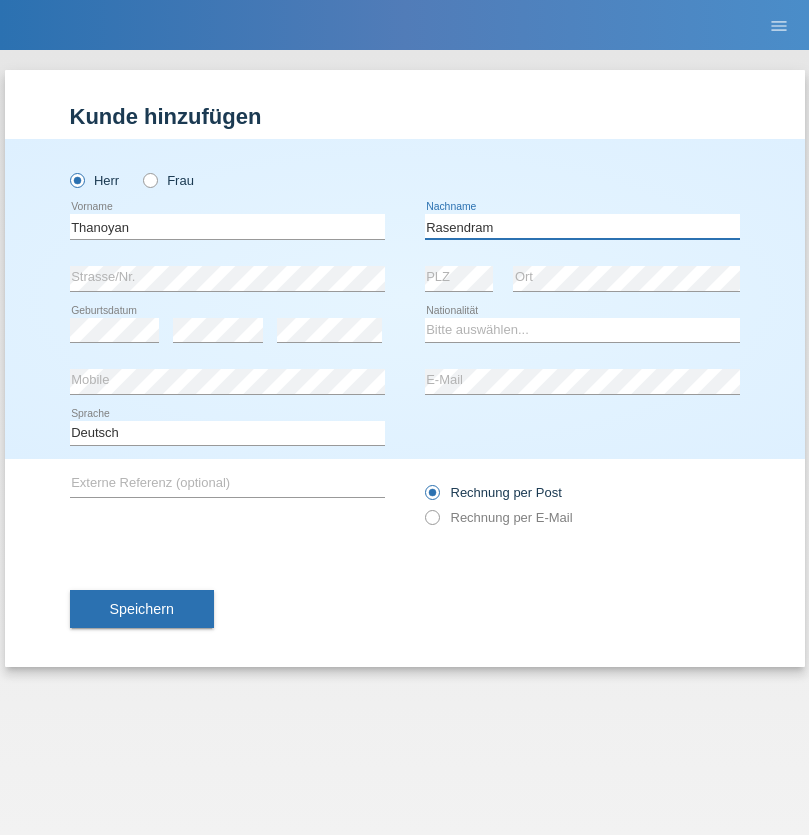 type on "Rasendram" 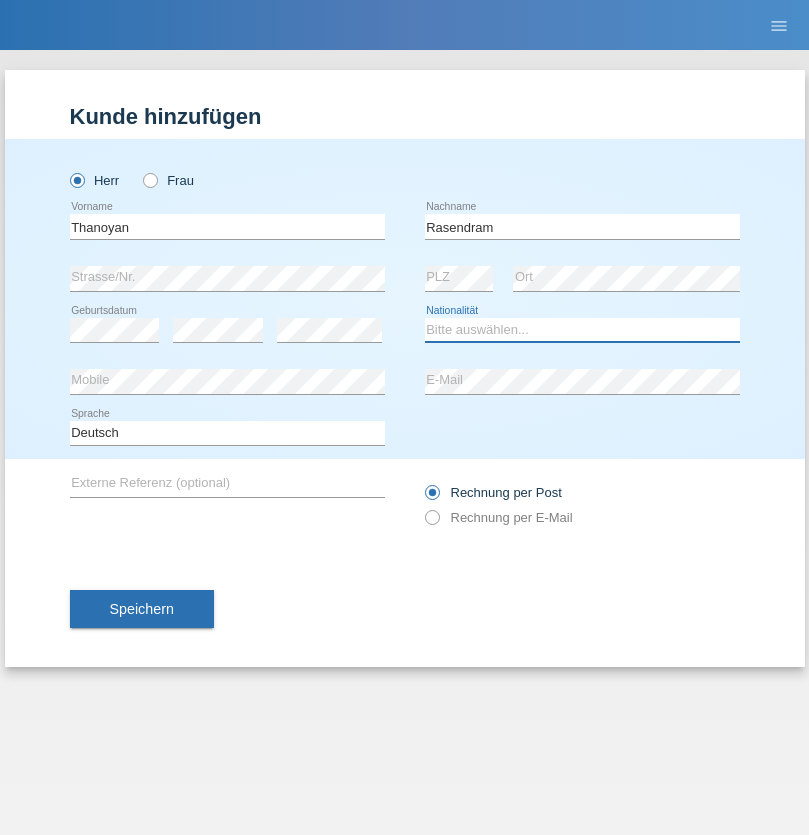 select on "LK" 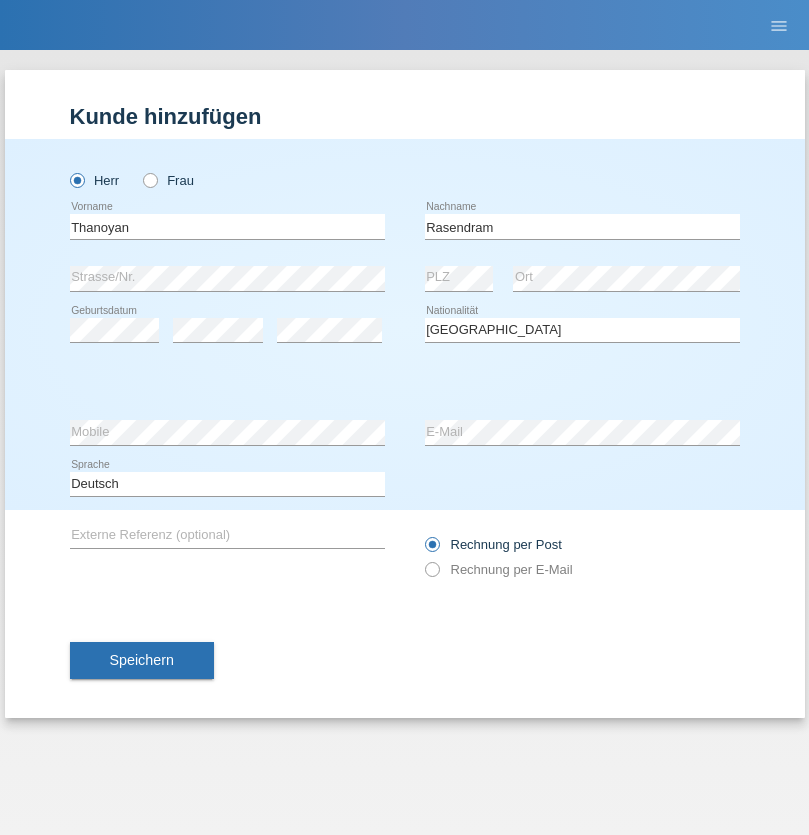 select on "C" 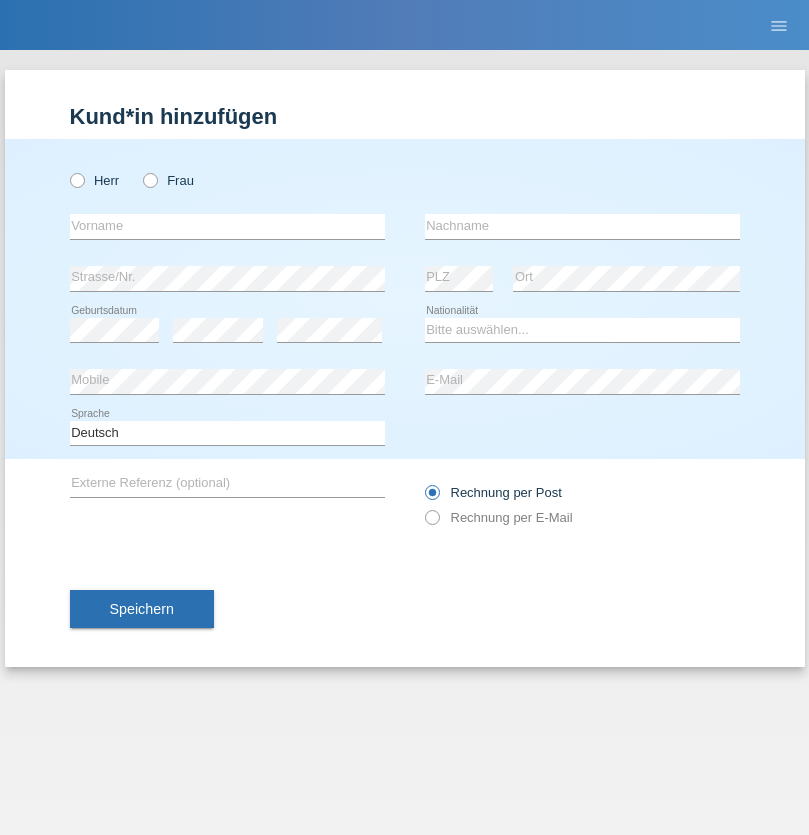 scroll, scrollTop: 0, scrollLeft: 0, axis: both 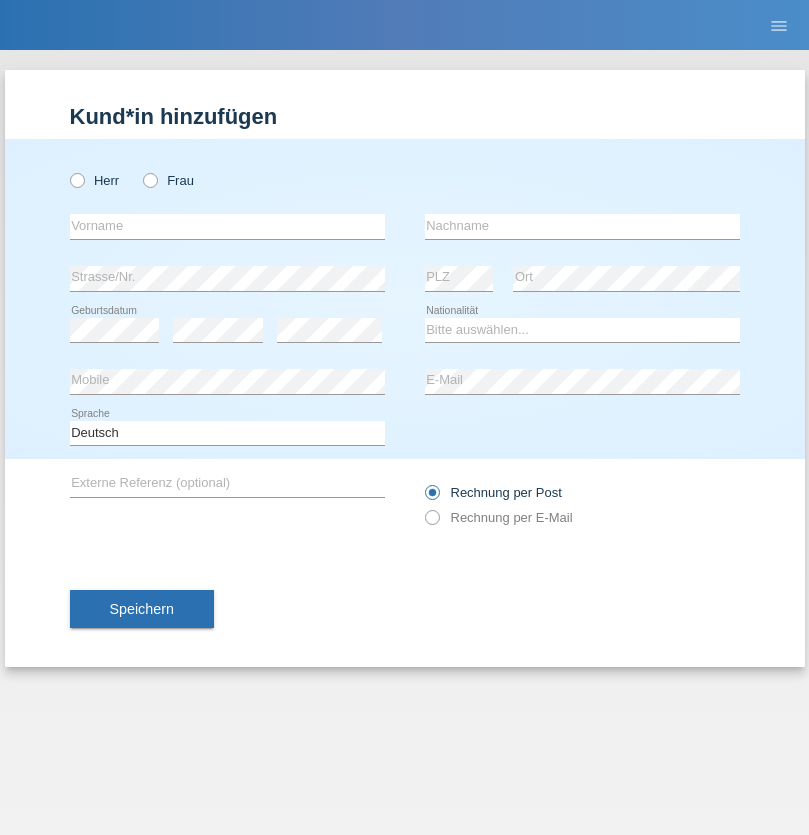 radio on "true" 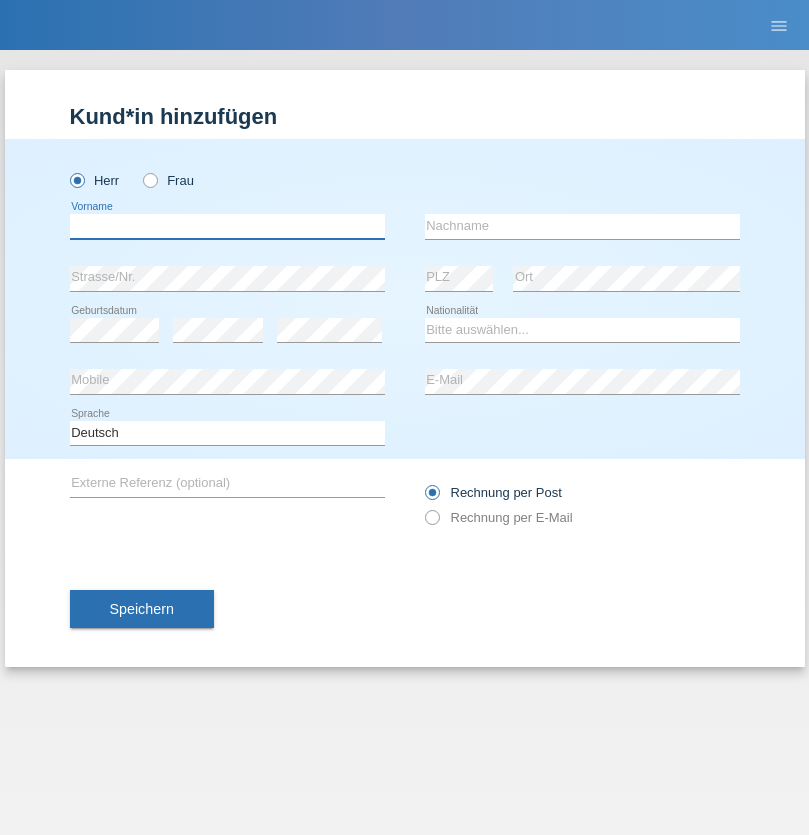 click at bounding box center [227, 226] 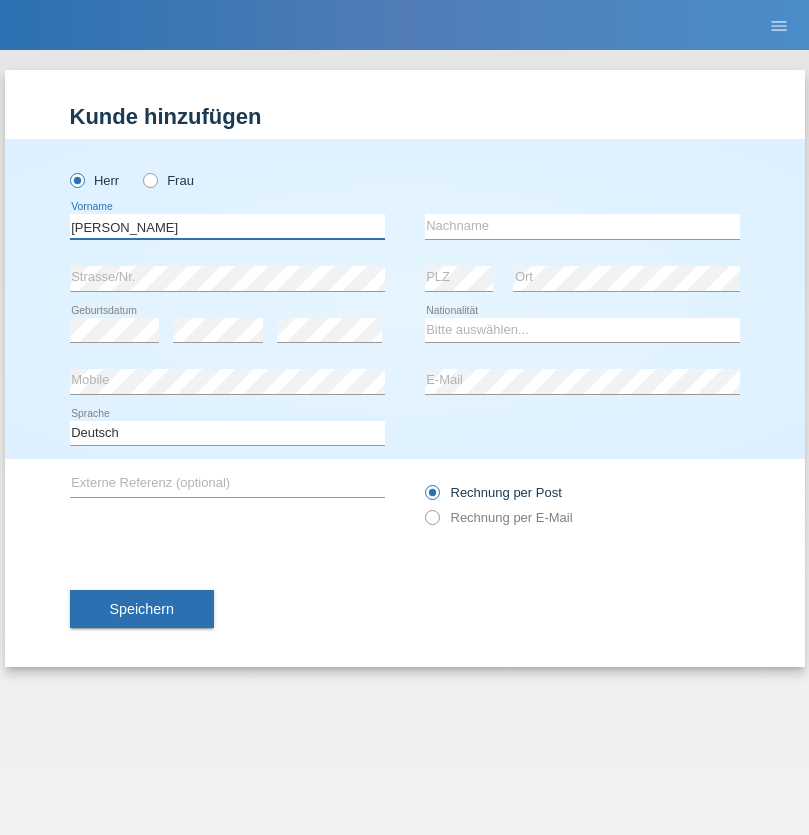 type on "[PERSON_NAME]" 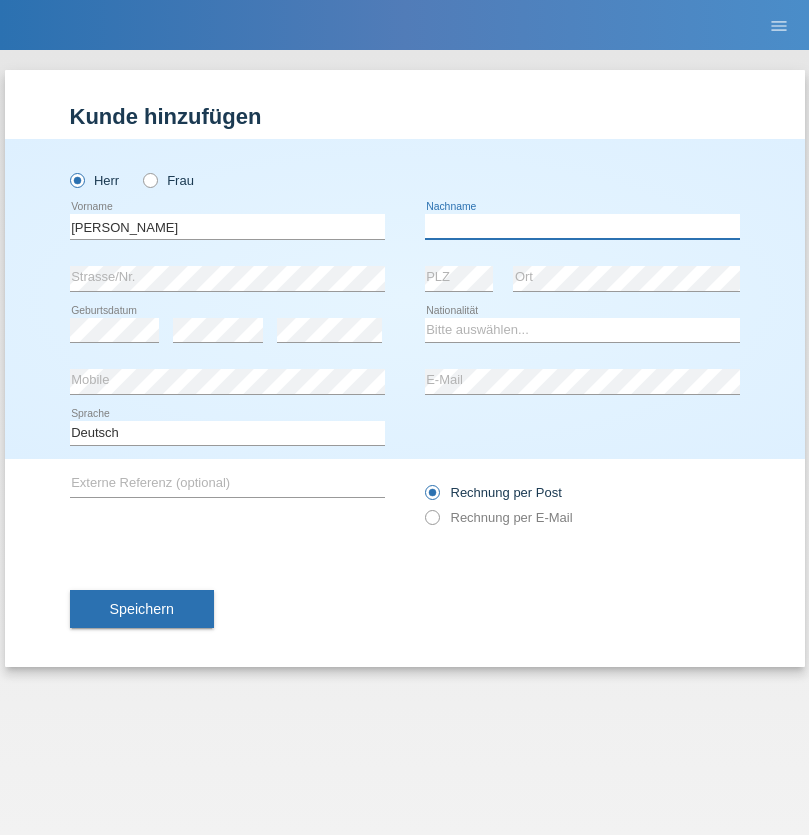 click at bounding box center (582, 226) 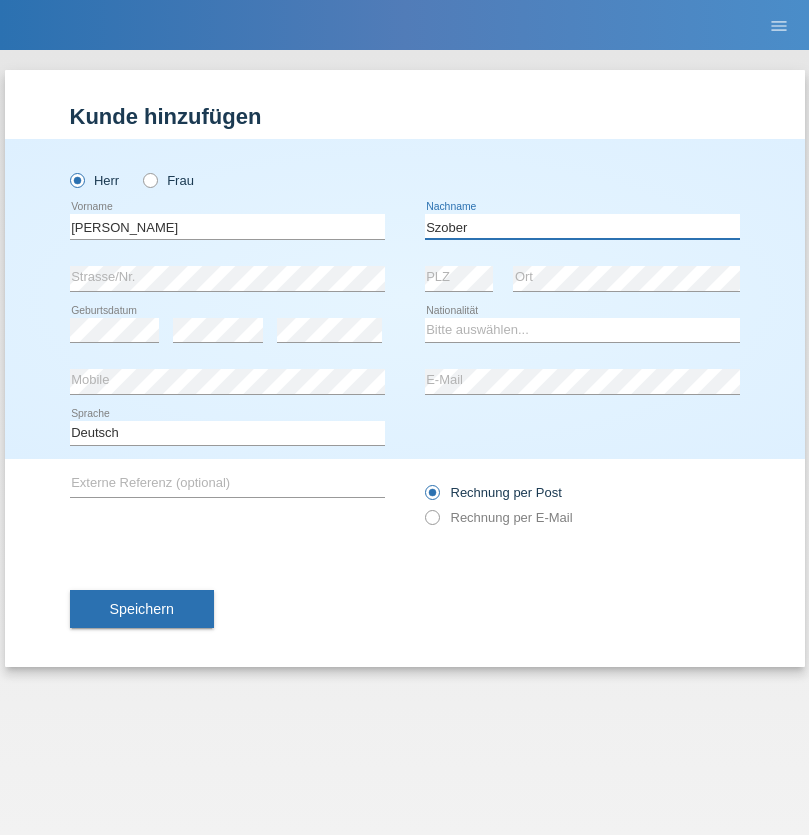 type on "Szober" 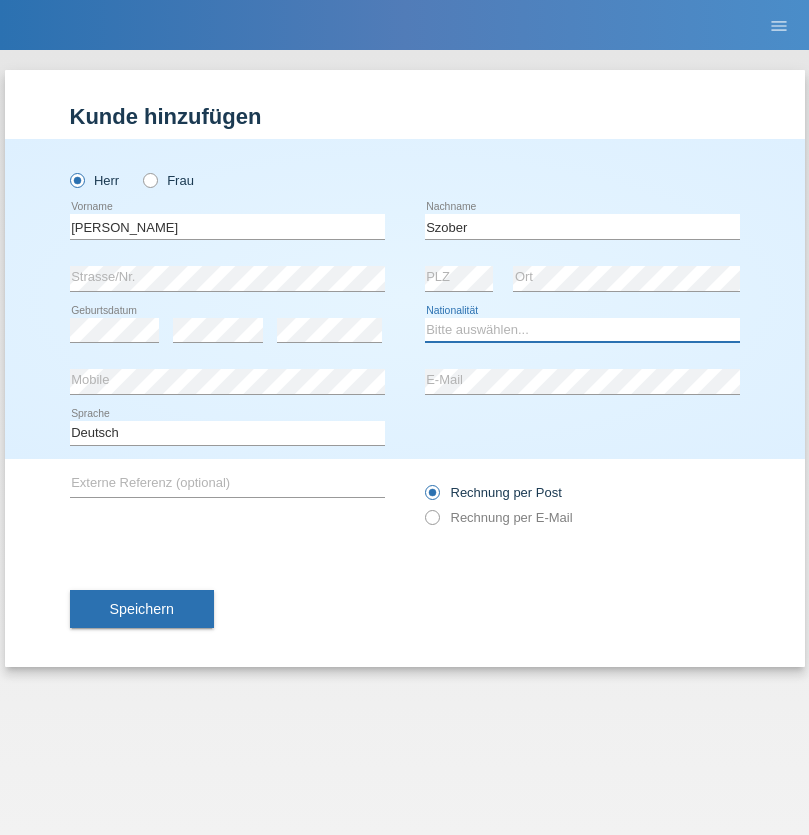 select on "PL" 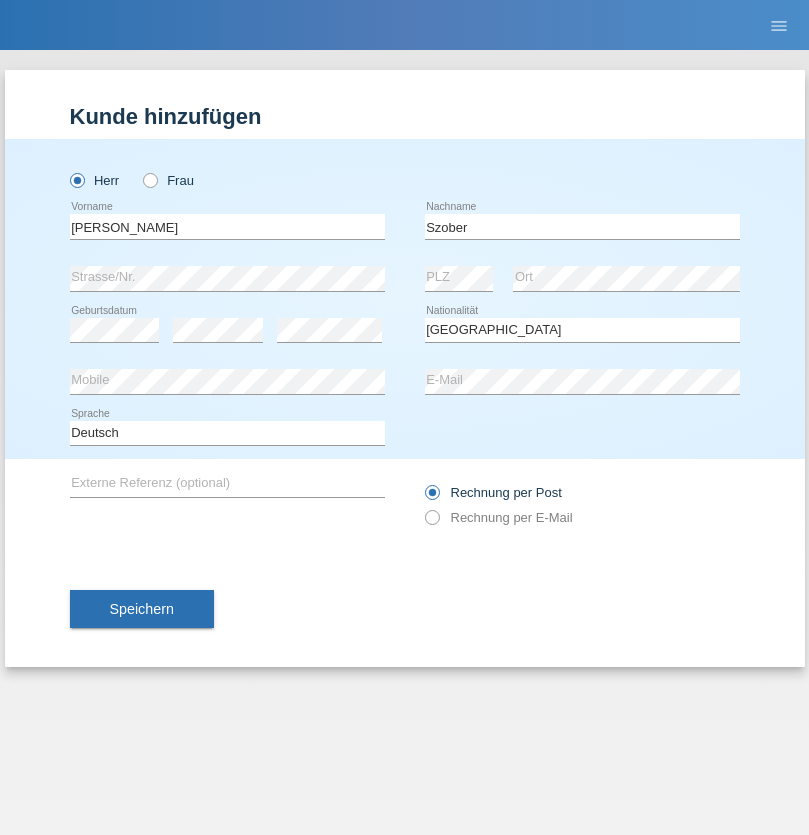 select on "C" 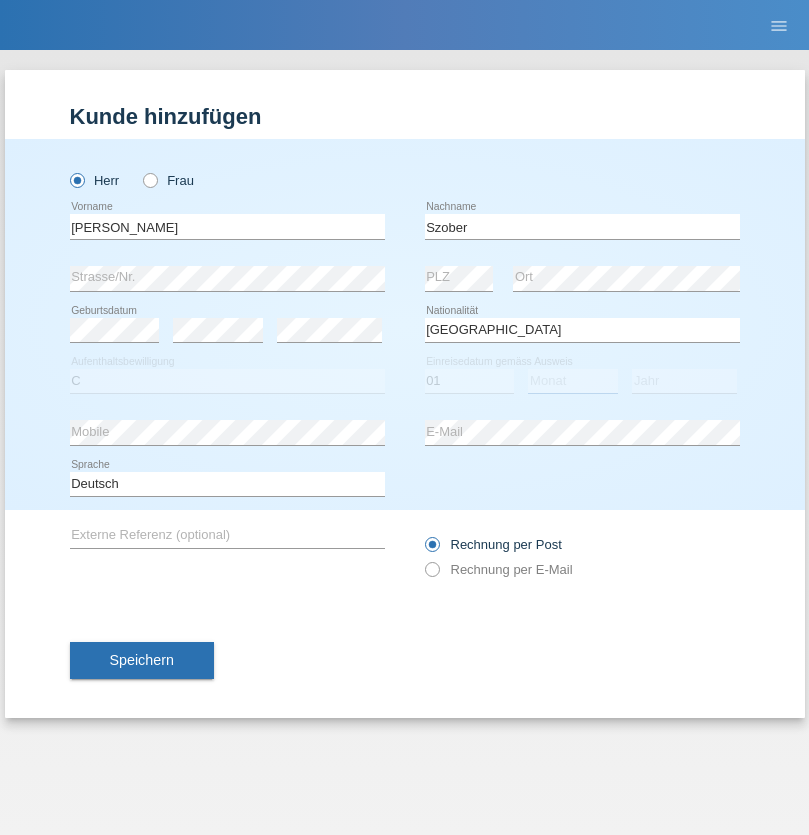 select on "05" 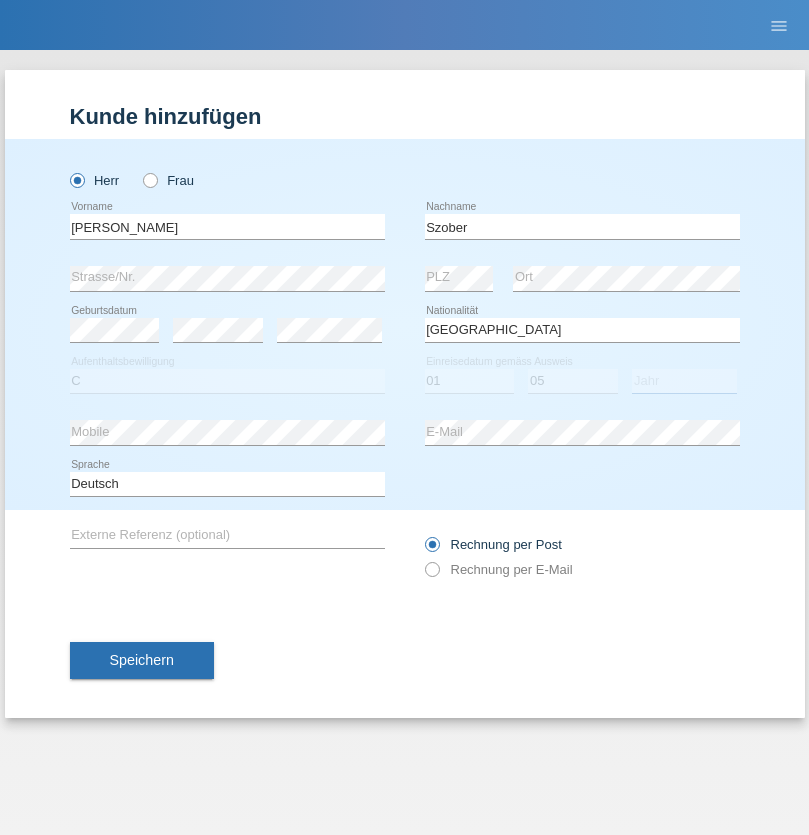 select on "2021" 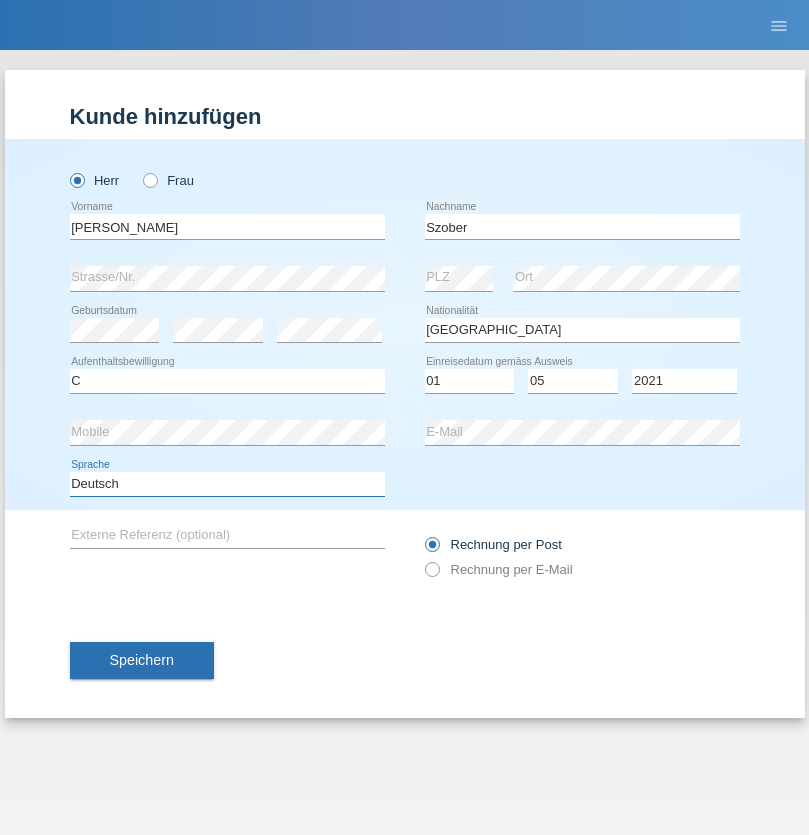 select on "en" 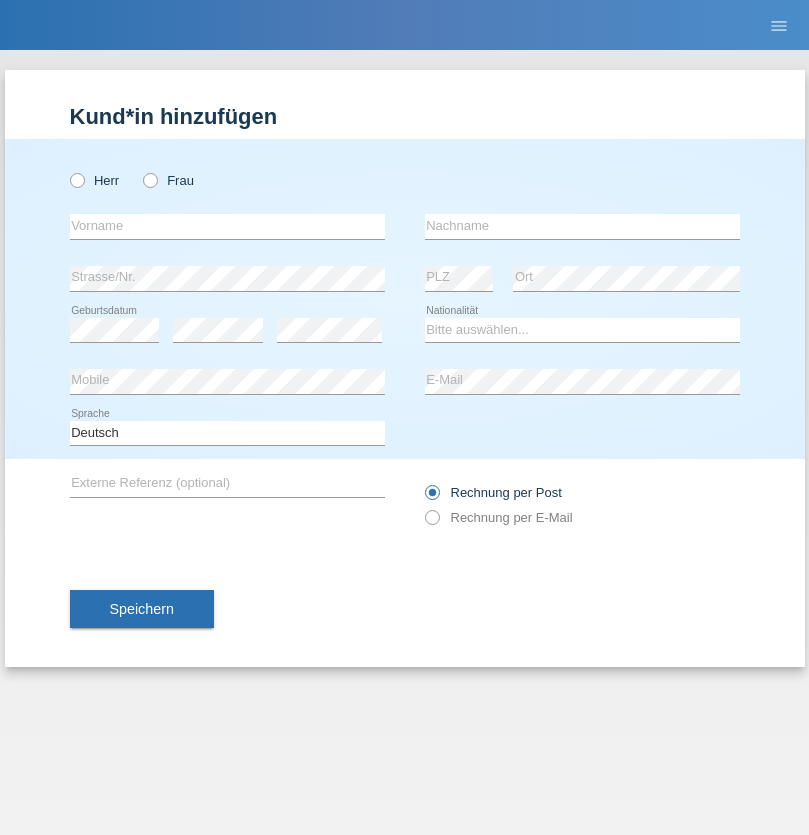 scroll, scrollTop: 0, scrollLeft: 0, axis: both 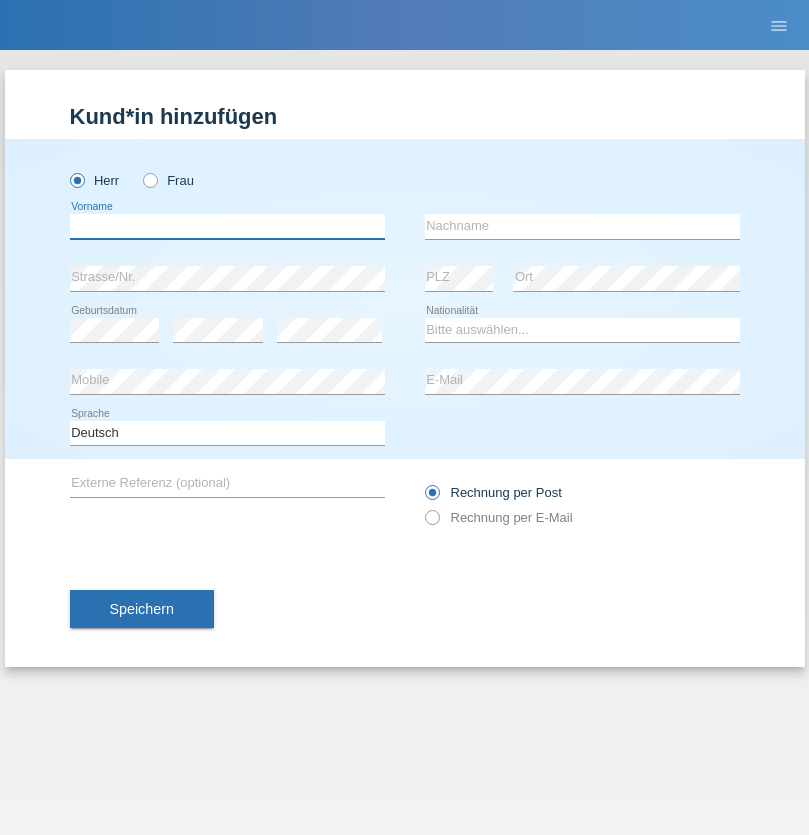 click at bounding box center (227, 226) 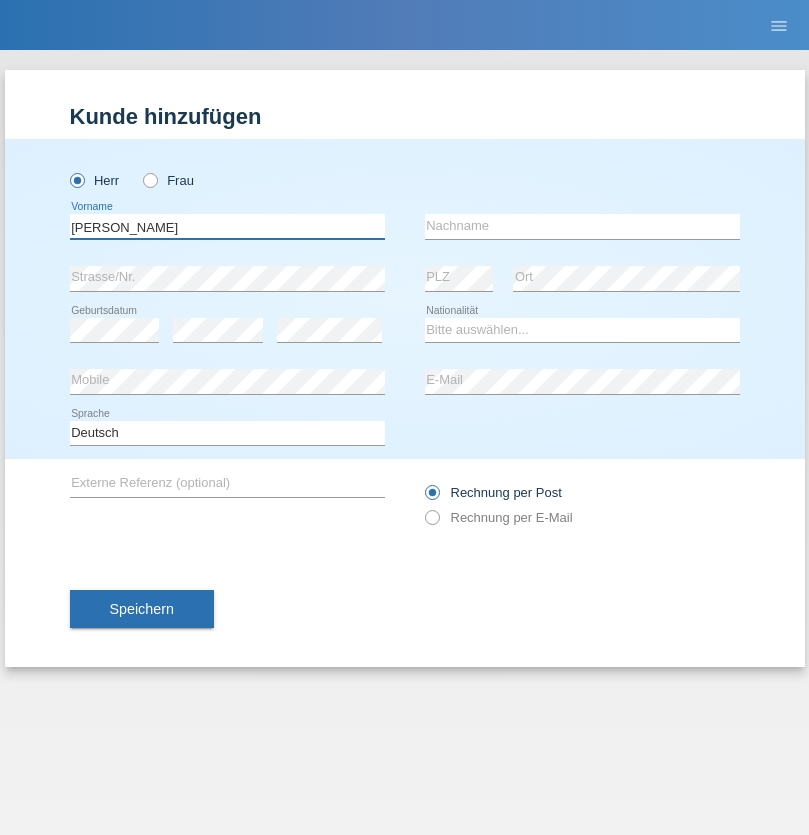 type on "[PERSON_NAME]" 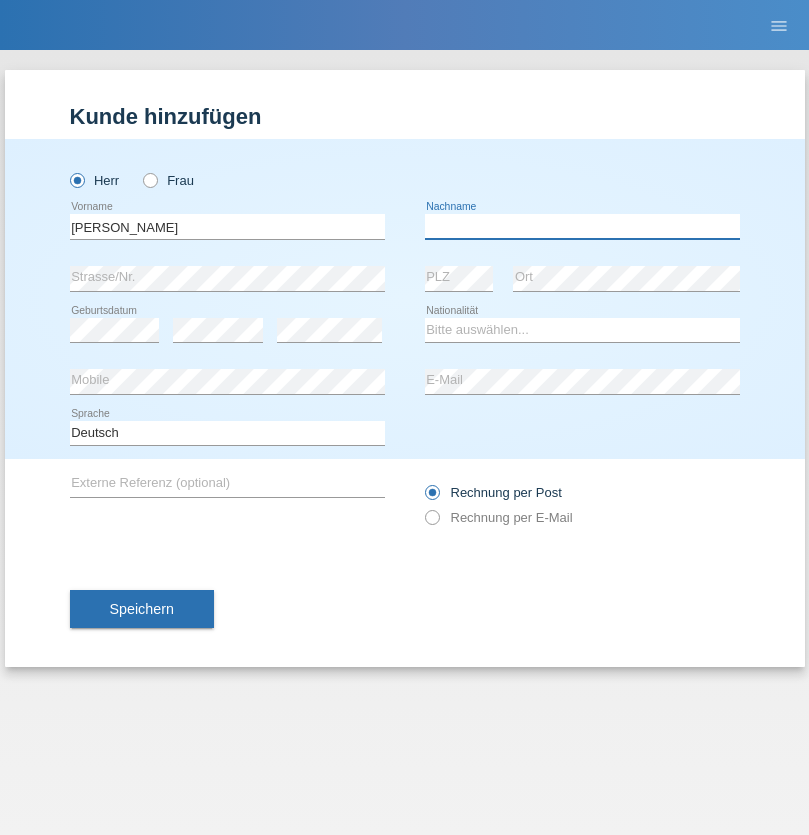 click at bounding box center [582, 226] 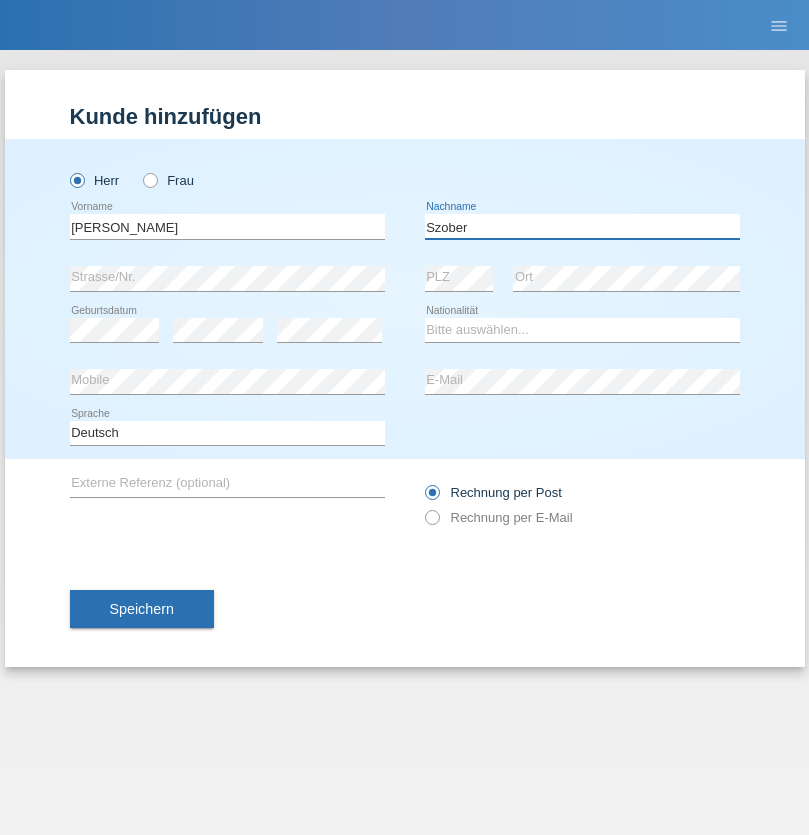 type on "Szober" 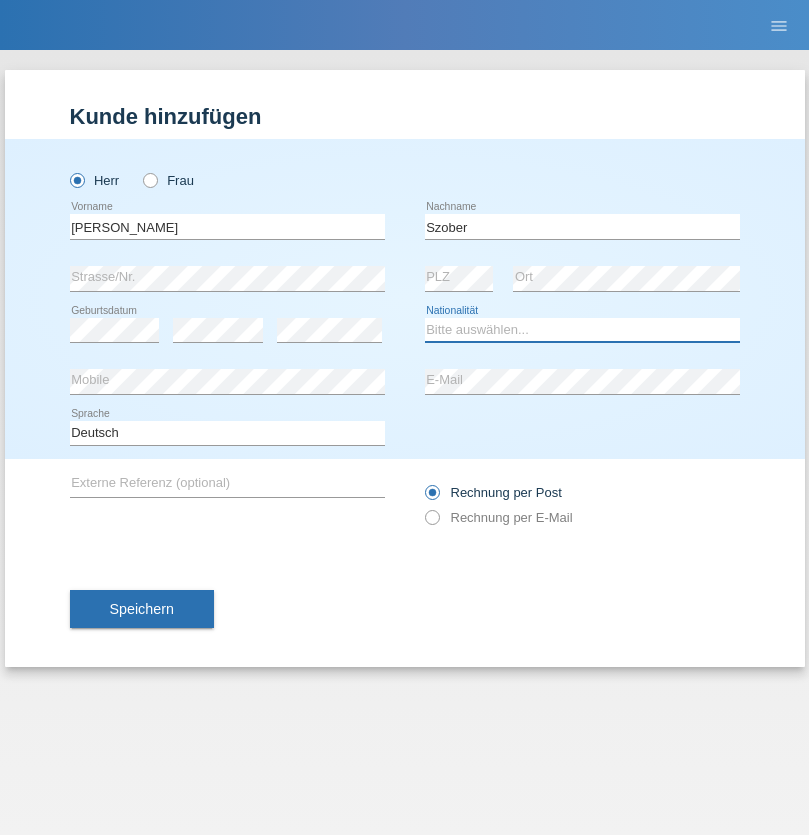 select on "PL" 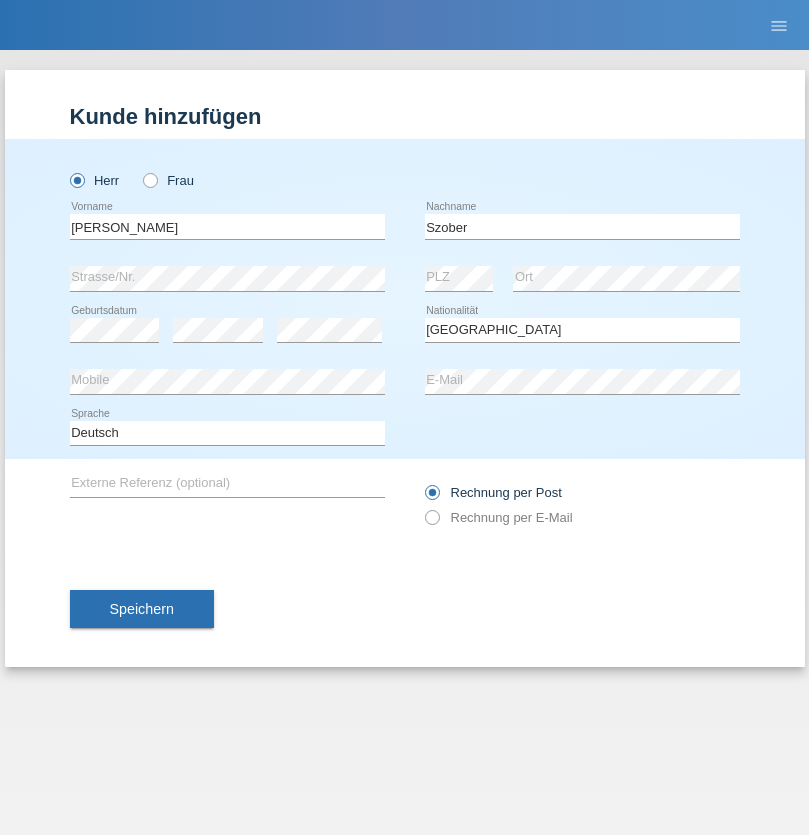 select on "C" 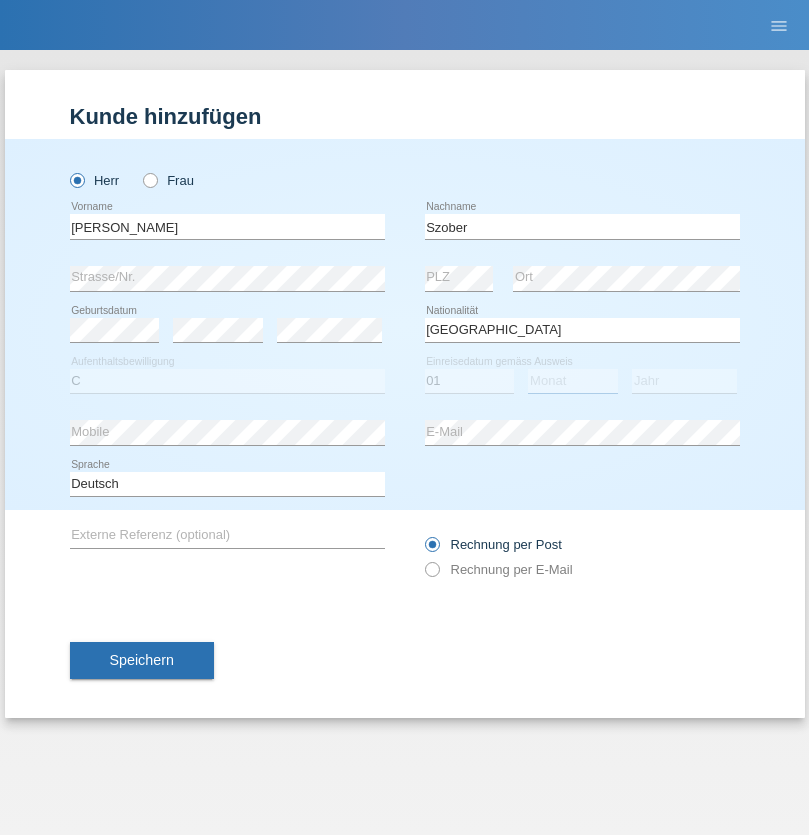 select on "05" 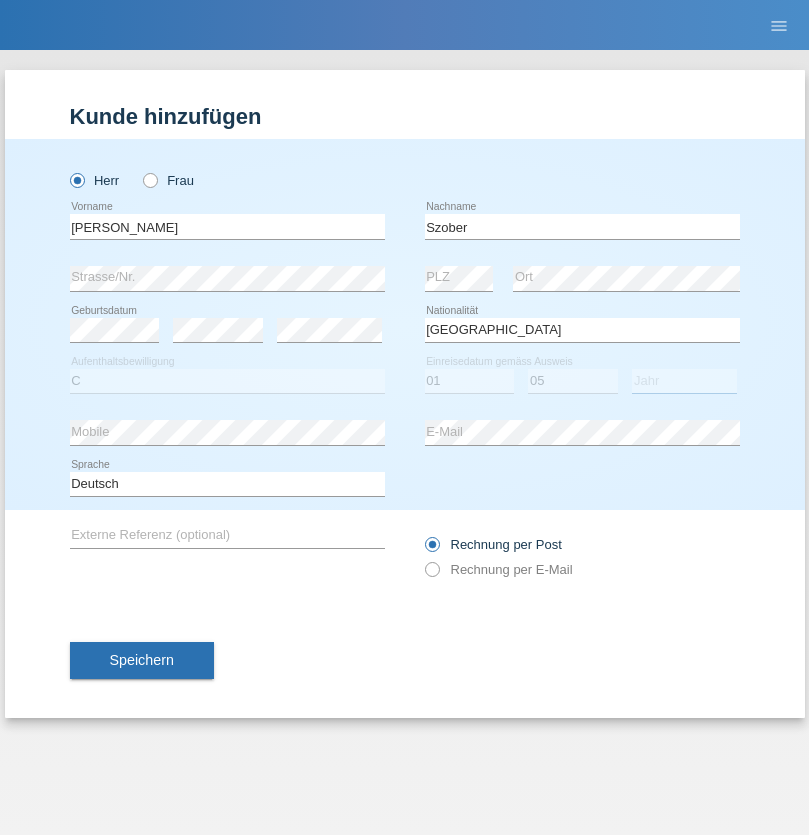 select on "2021" 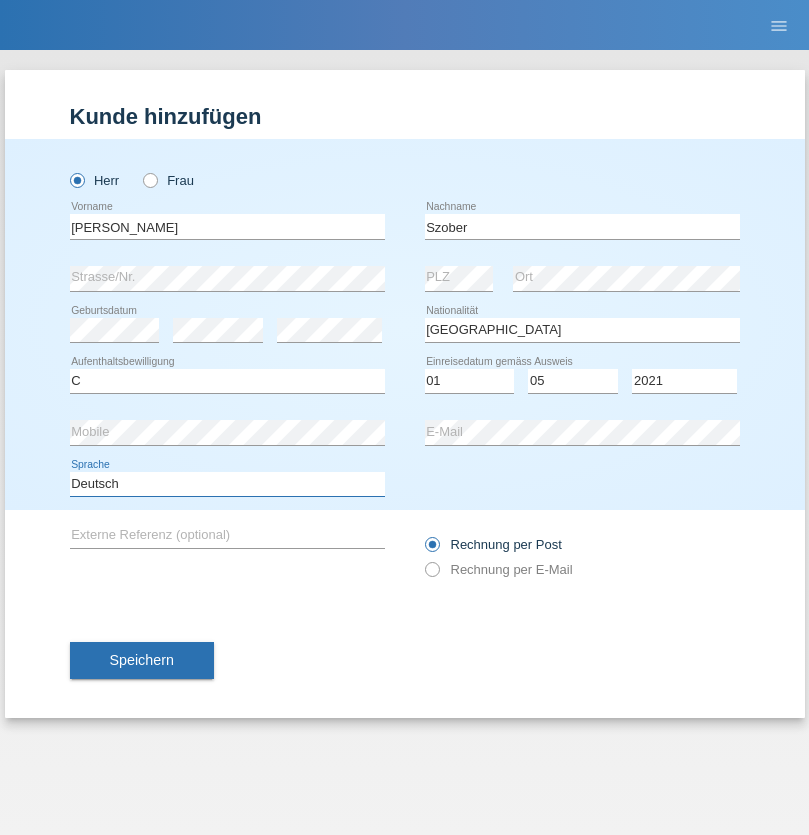 select on "en" 